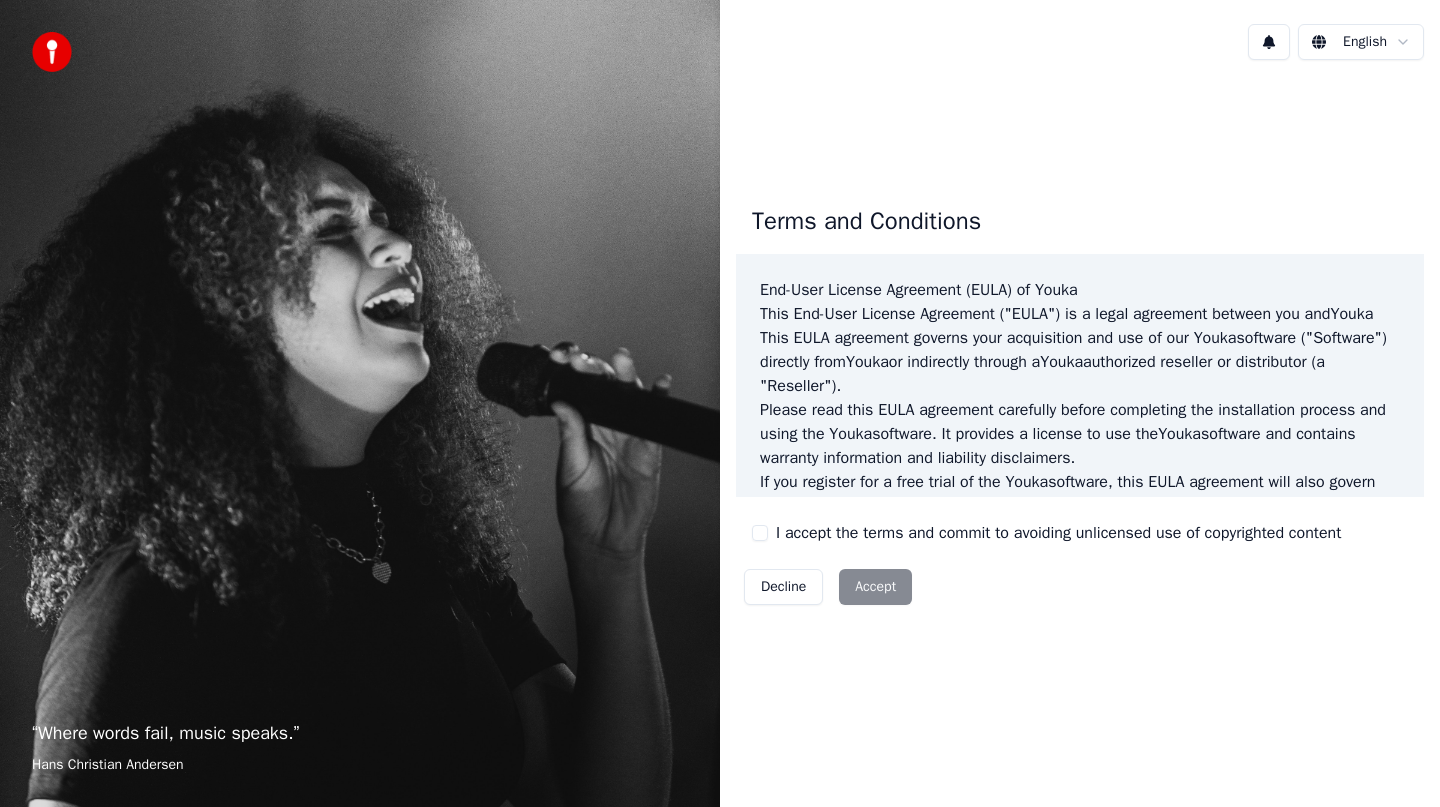 scroll, scrollTop: 0, scrollLeft: 0, axis: both 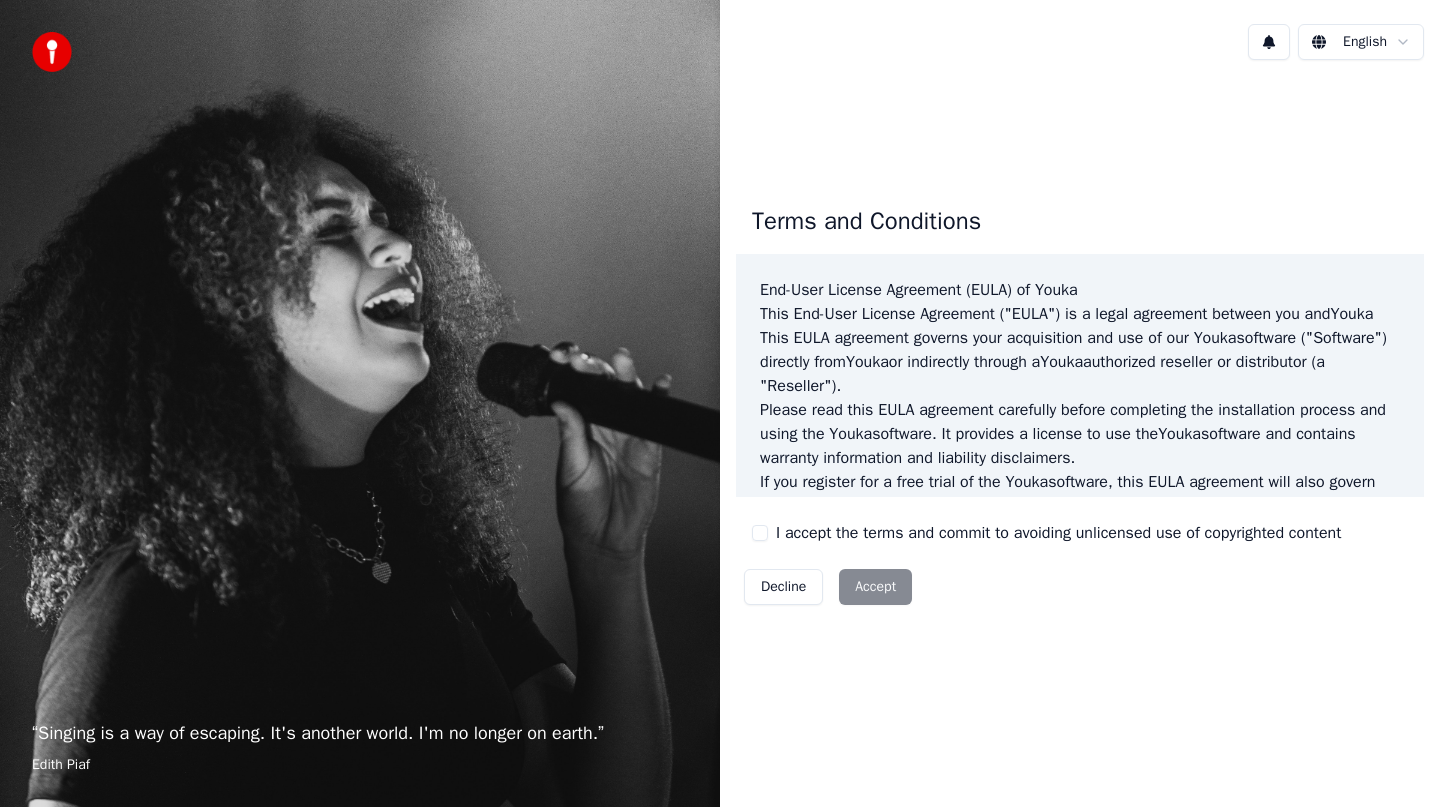 click on "I accept the terms and commit to avoiding unlicensed use of copyrighted content" at bounding box center [760, 533] 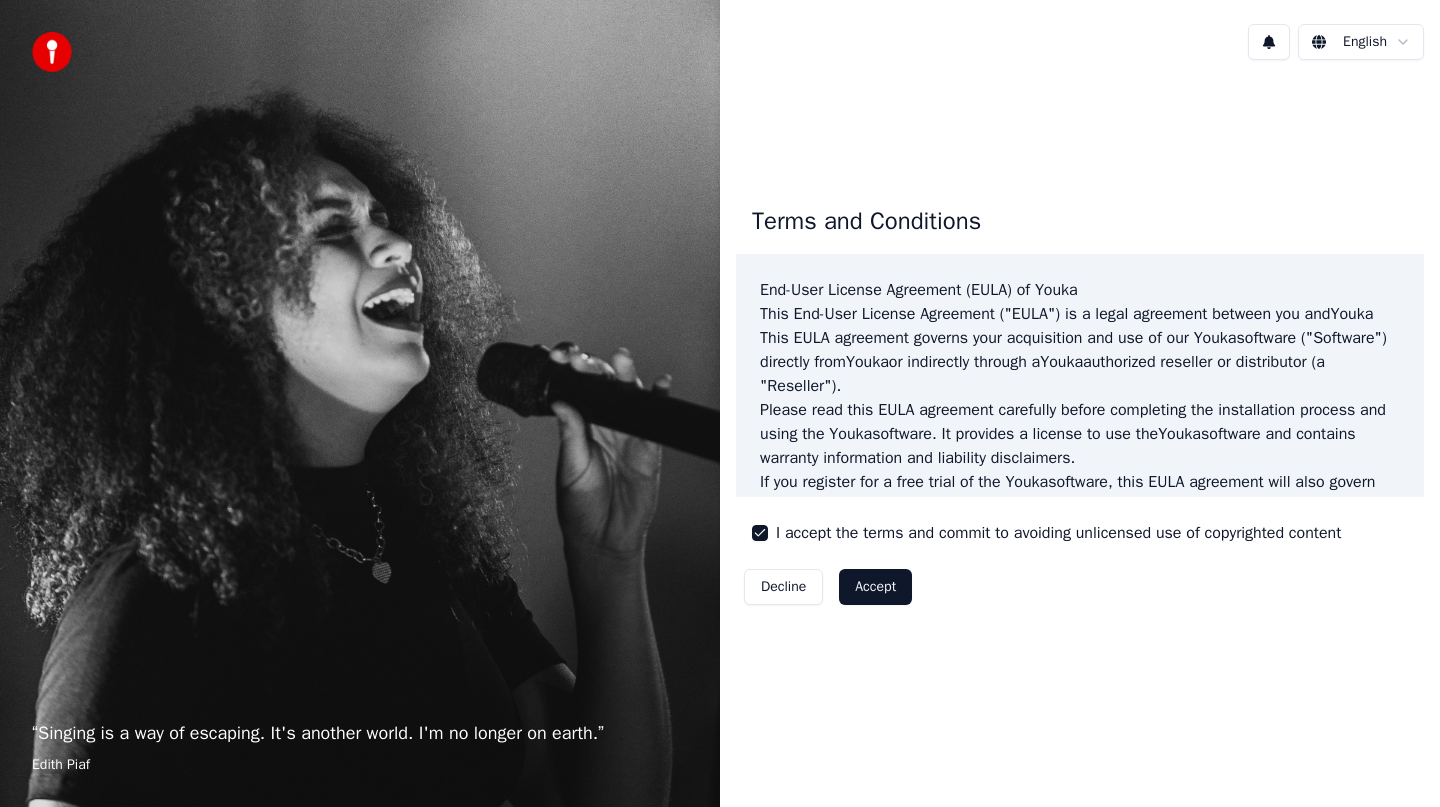click on "Accept" at bounding box center (875, 587) 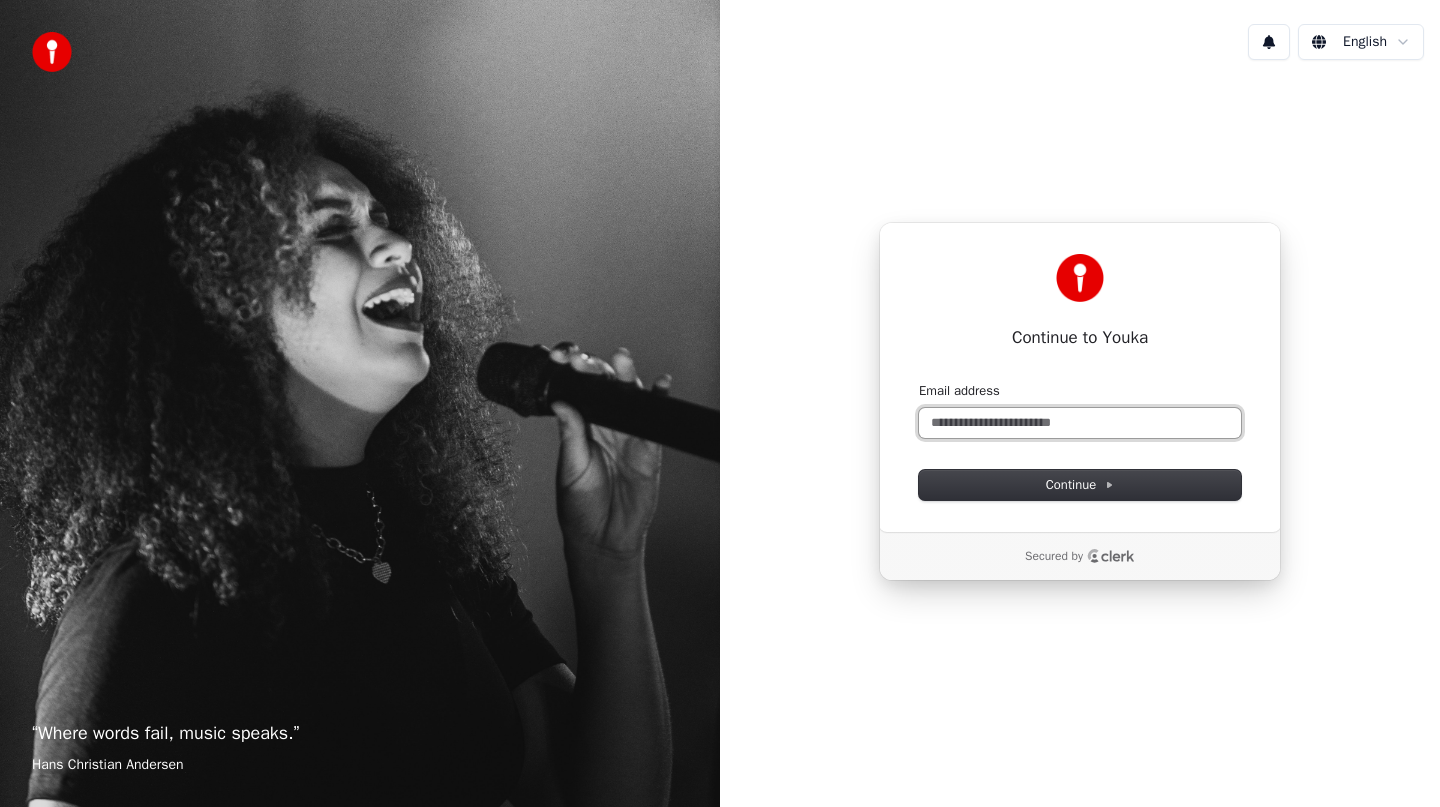 click on "Email address" at bounding box center [1080, 423] 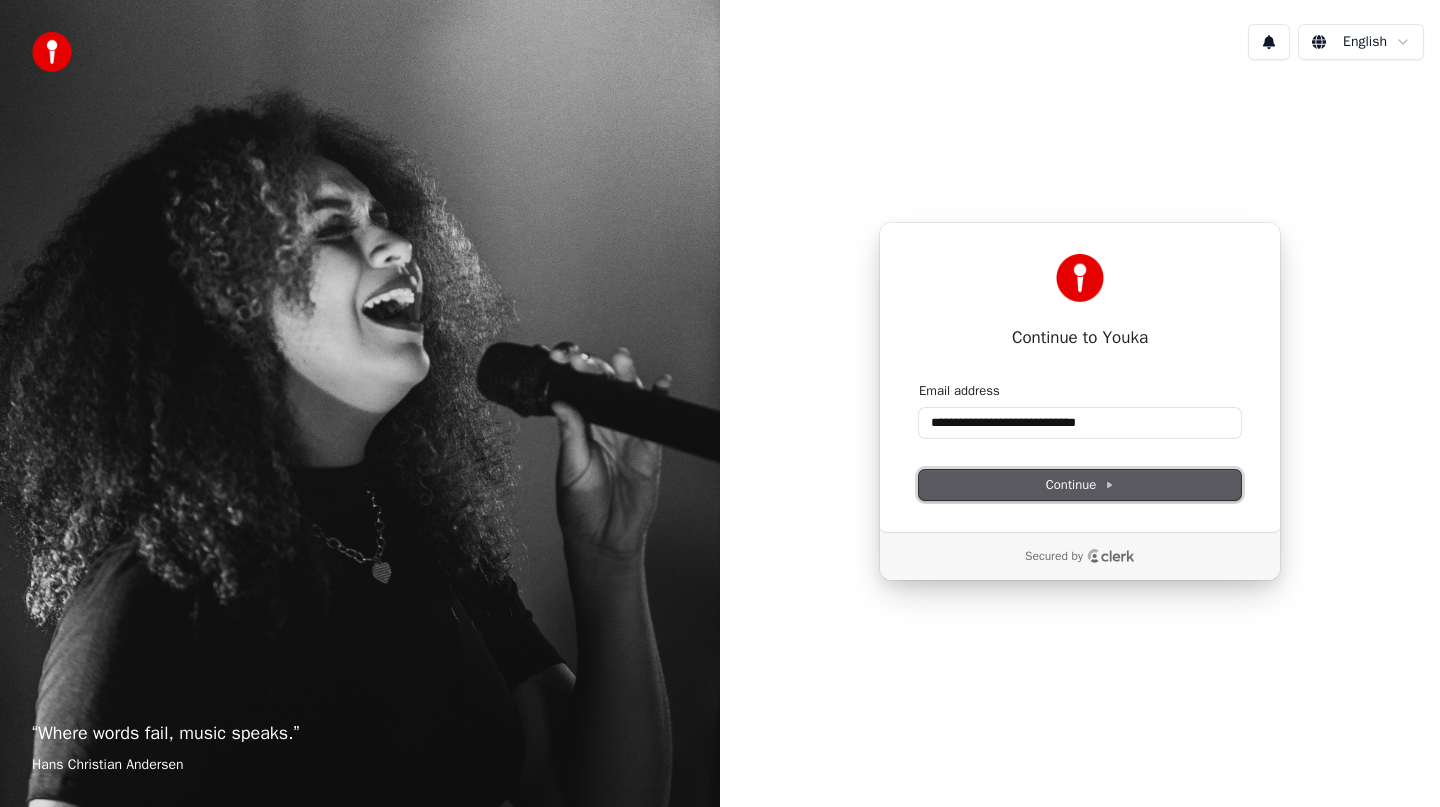 click on "Continue" at bounding box center (1080, 485) 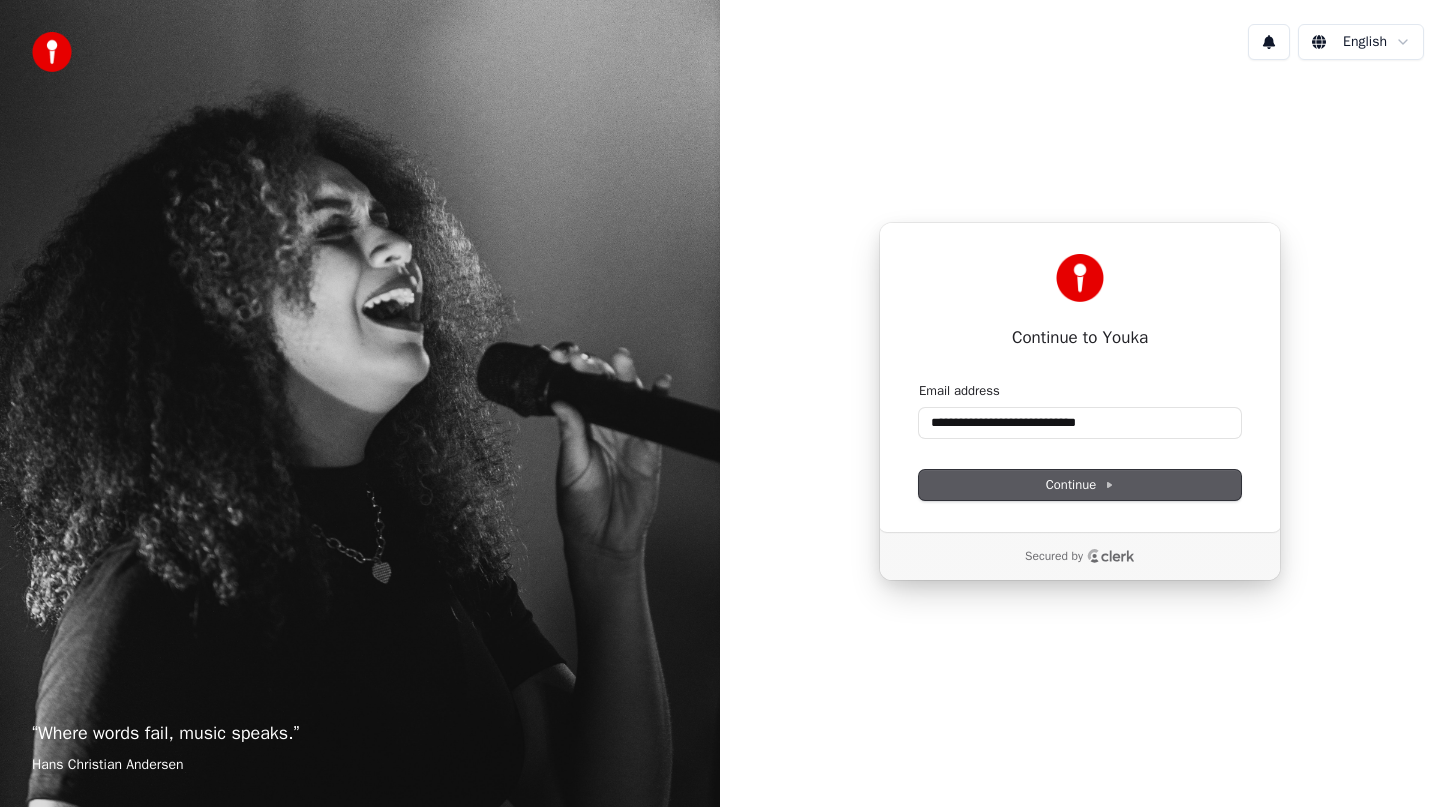 type on "**********" 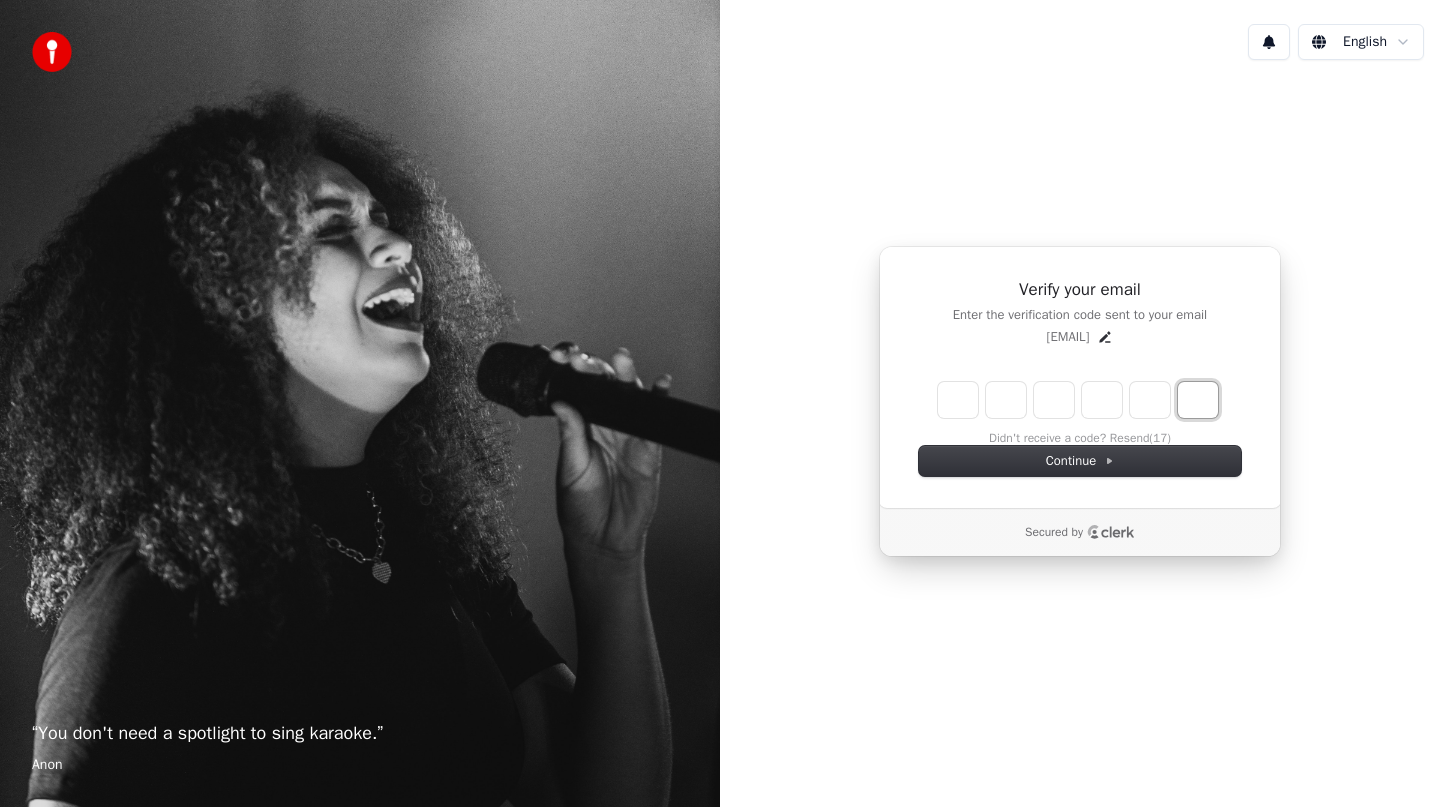 paste on "*" 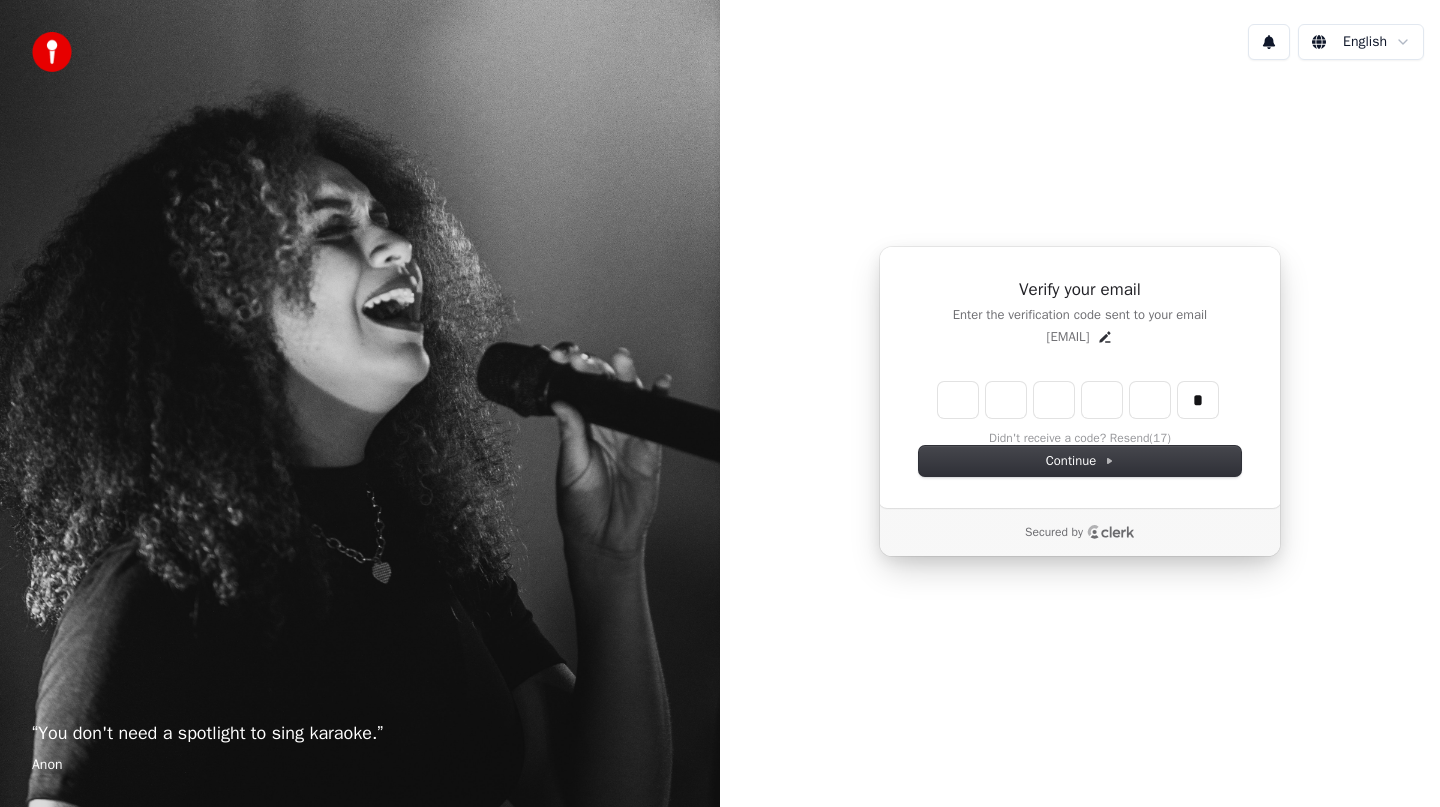 type on "******" 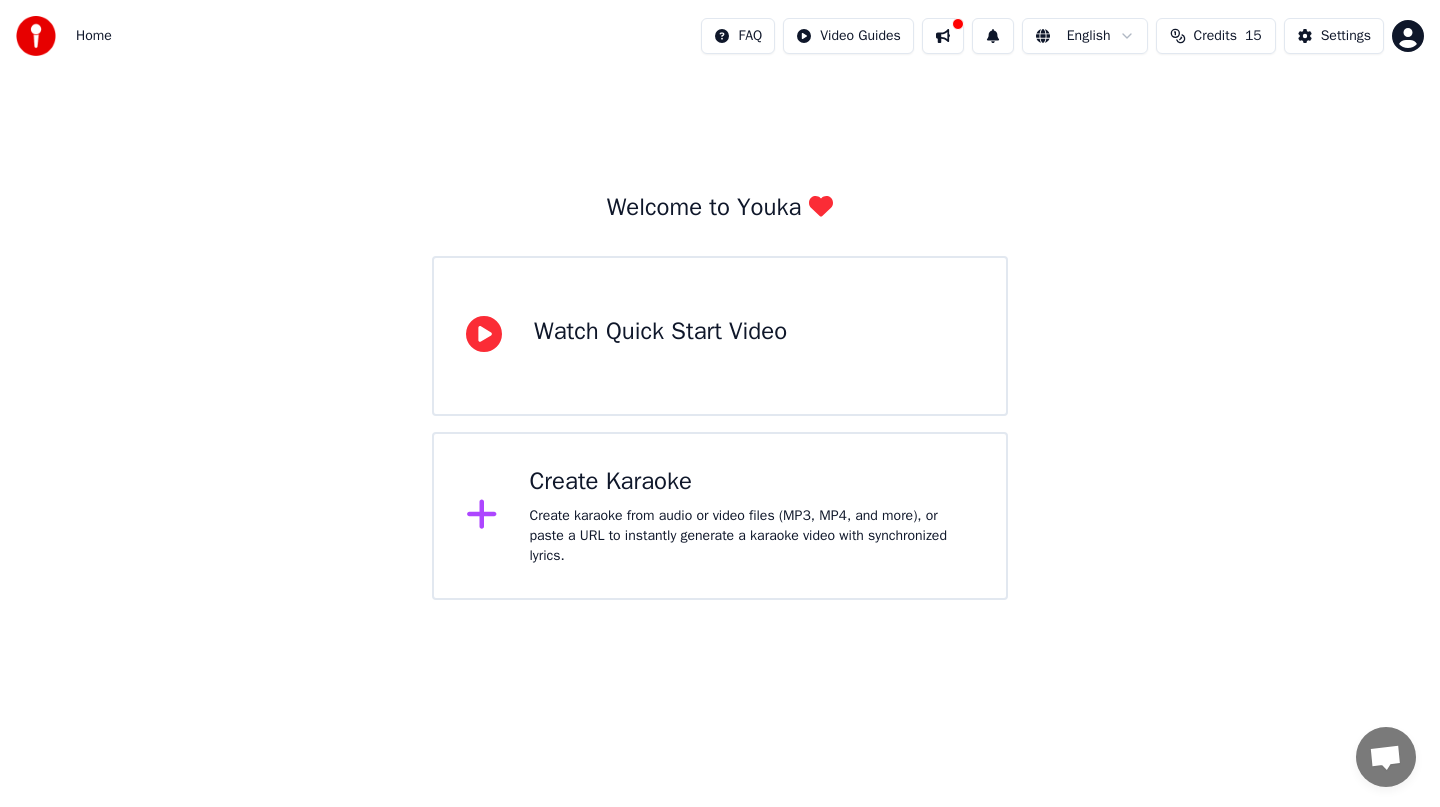 click on "Create Karaoke" at bounding box center (752, 482) 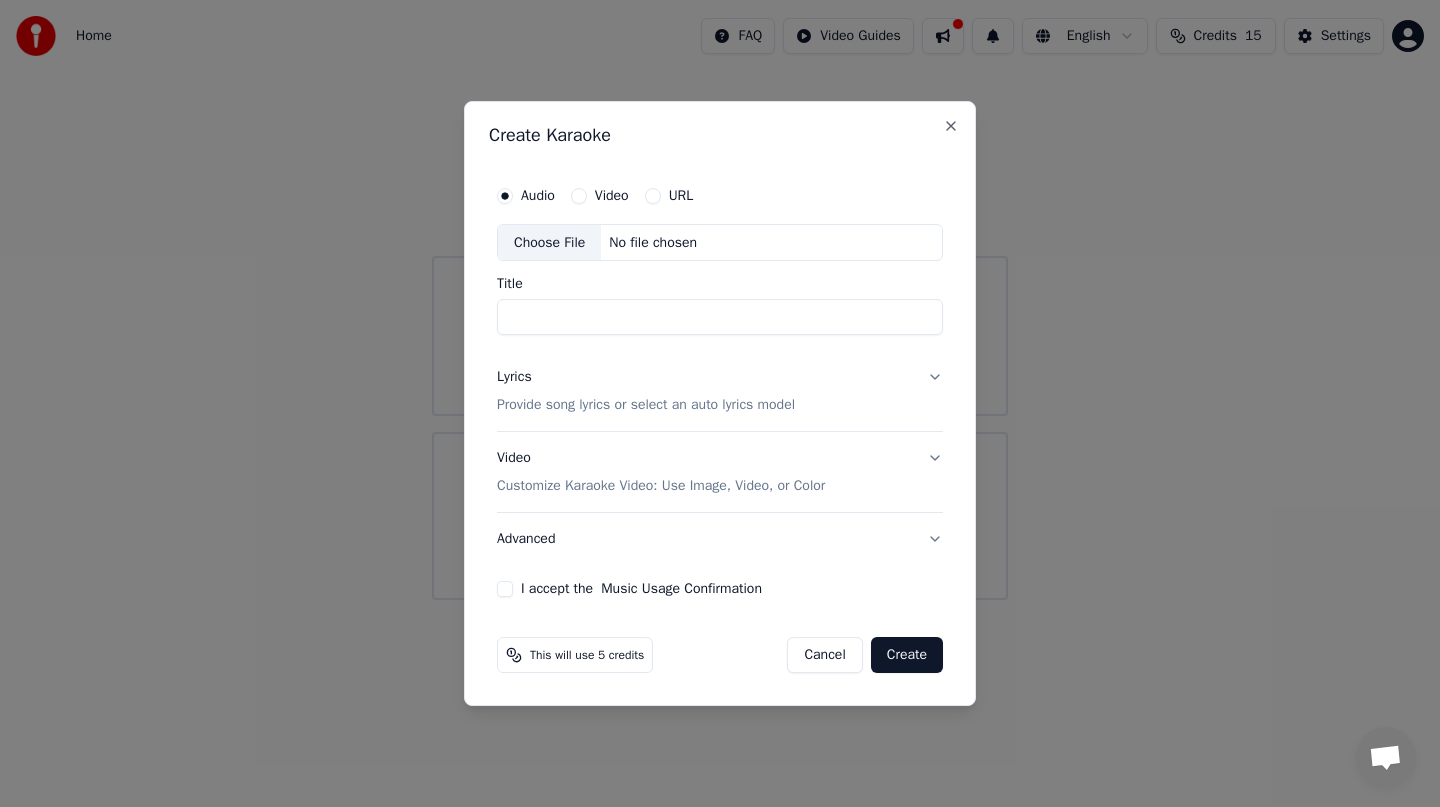 click on "Video Customize Karaoke Video: Use Image, Video, or Color" at bounding box center (720, 473) 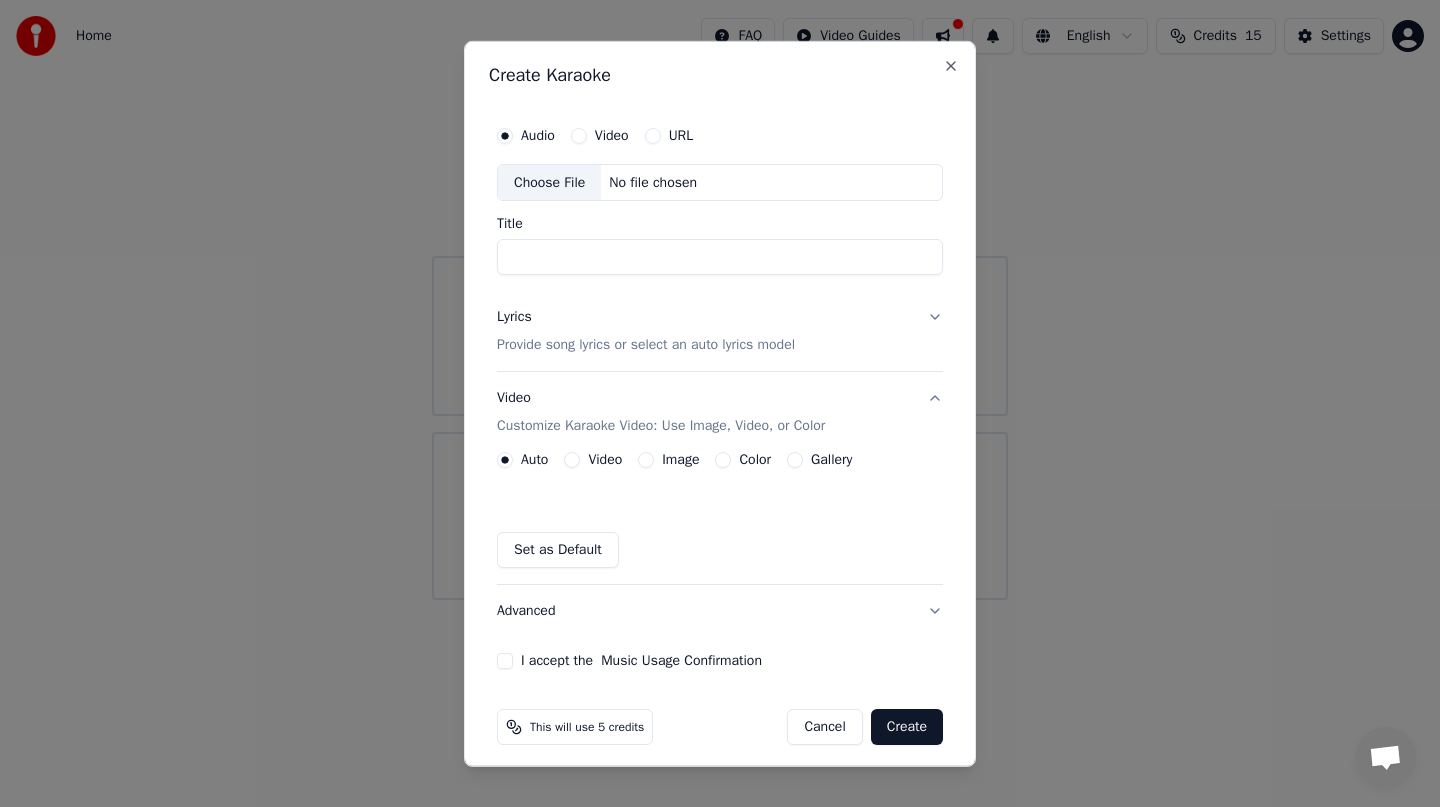 click on "Video" at bounding box center [572, 460] 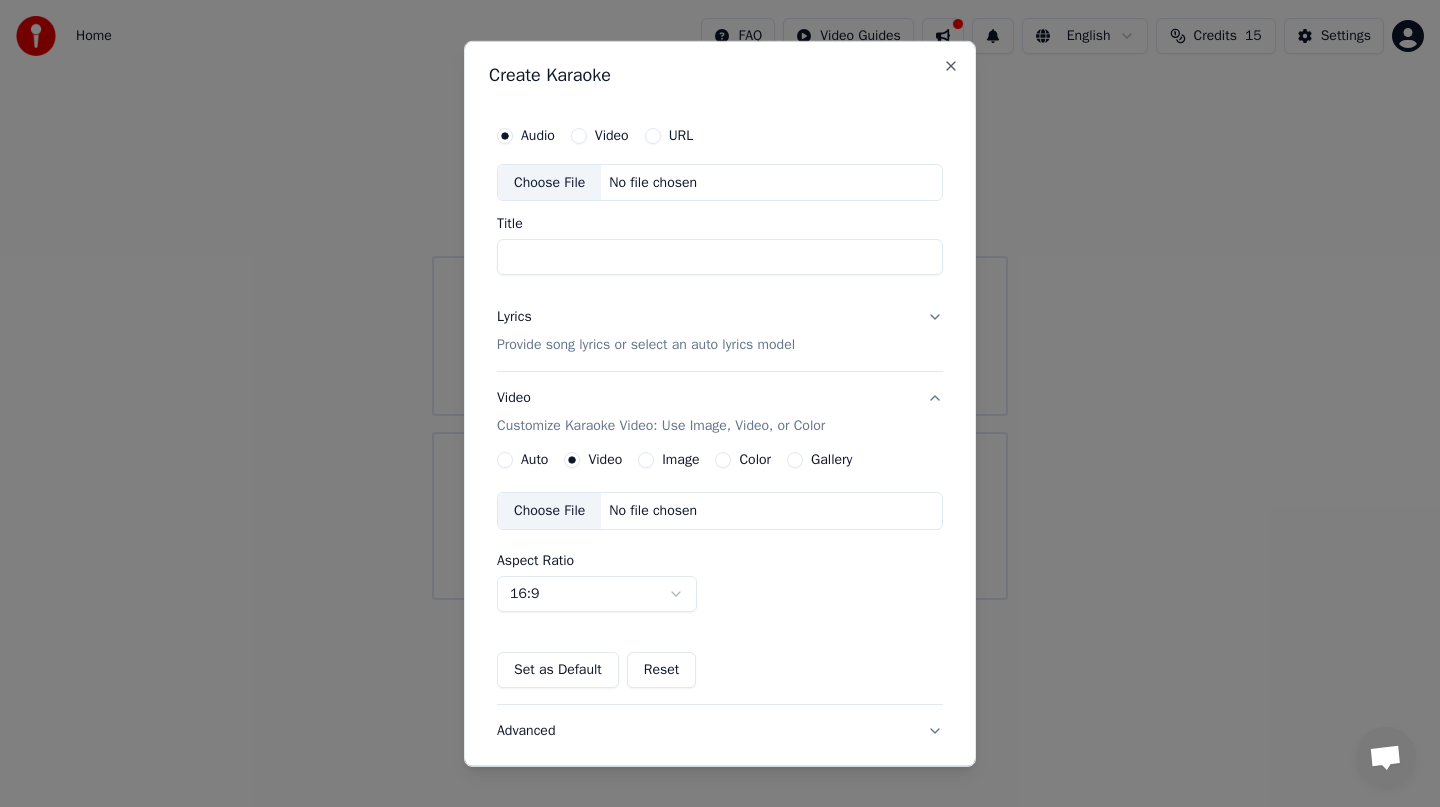 click on "Auto" at bounding box center [505, 460] 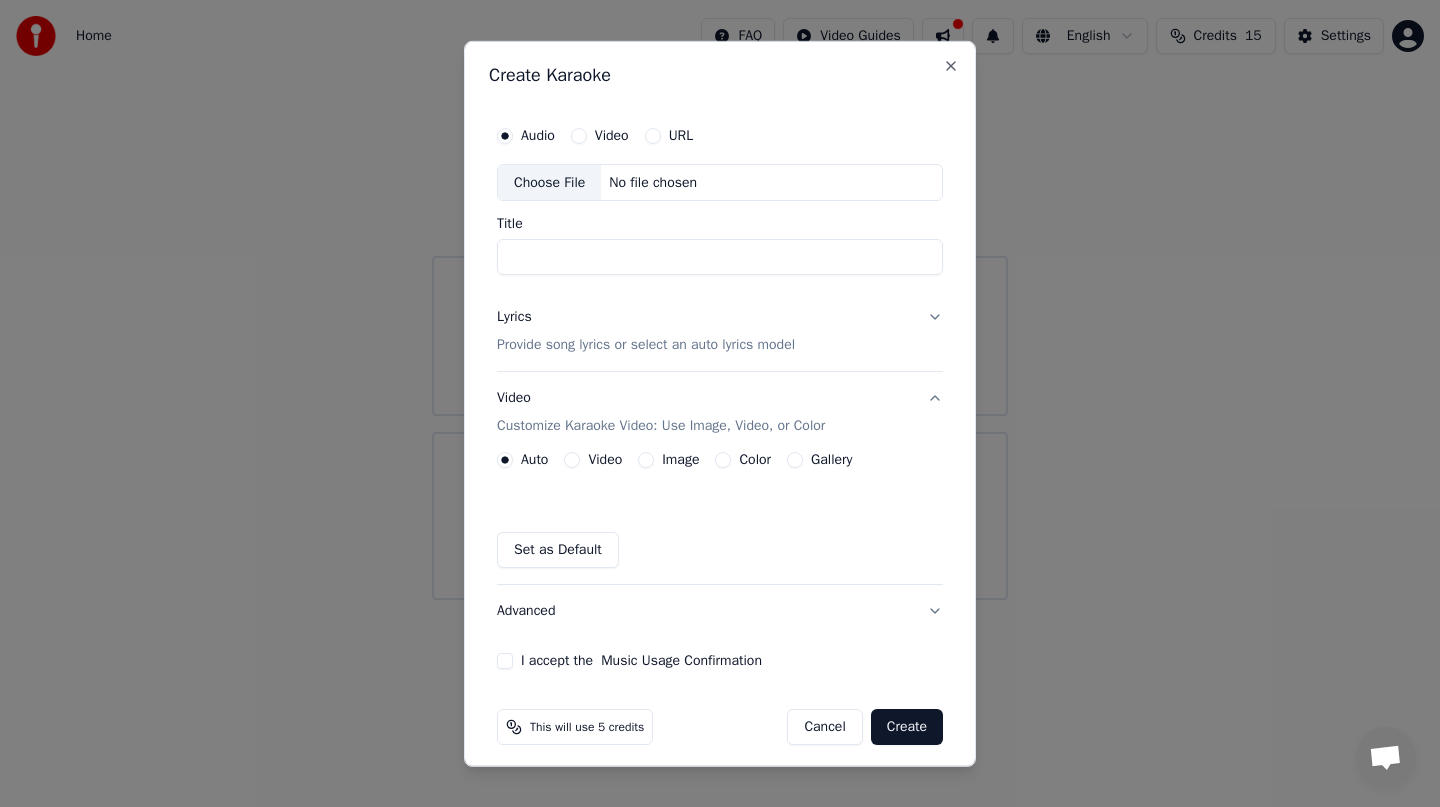 click on "Choose File" at bounding box center (549, 182) 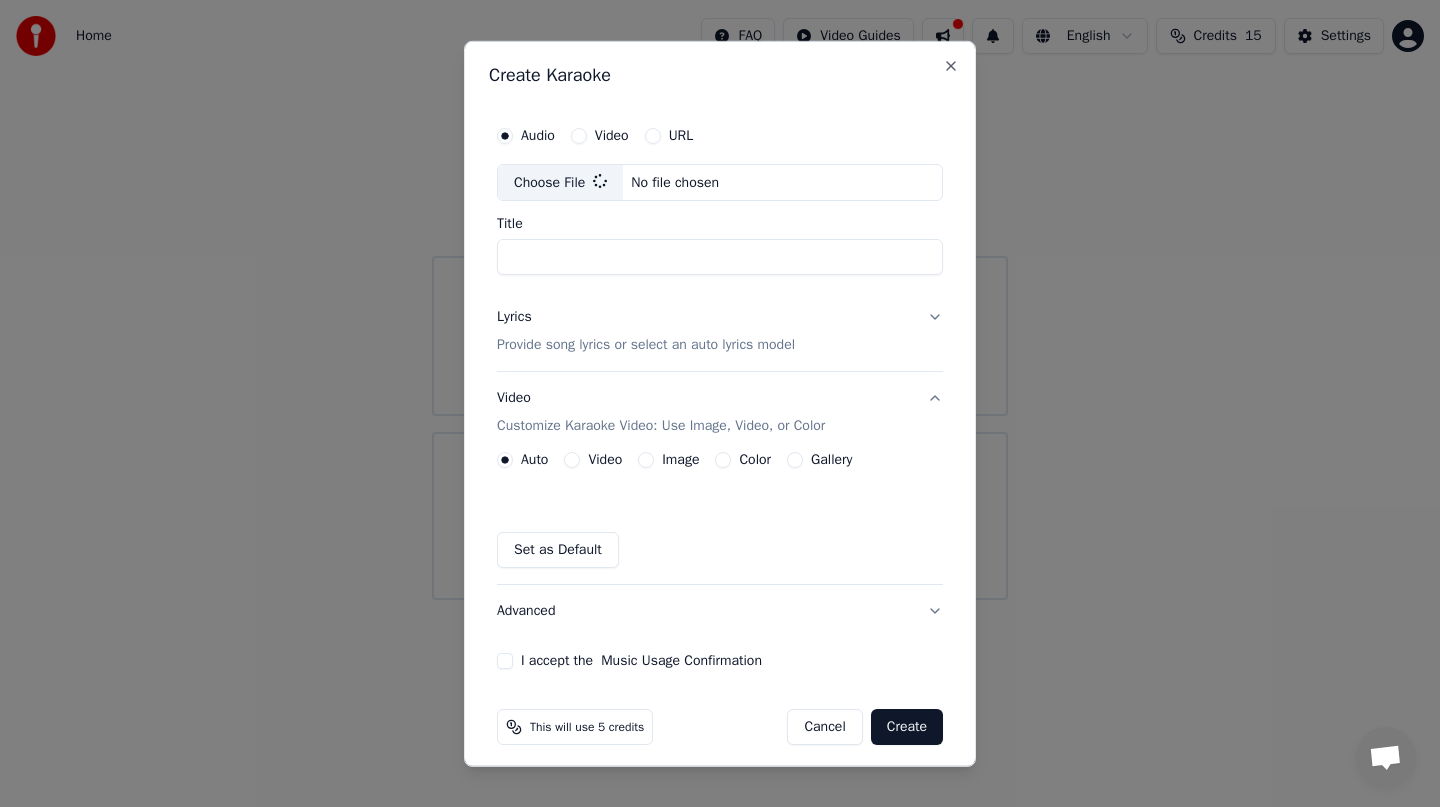 type on "**********" 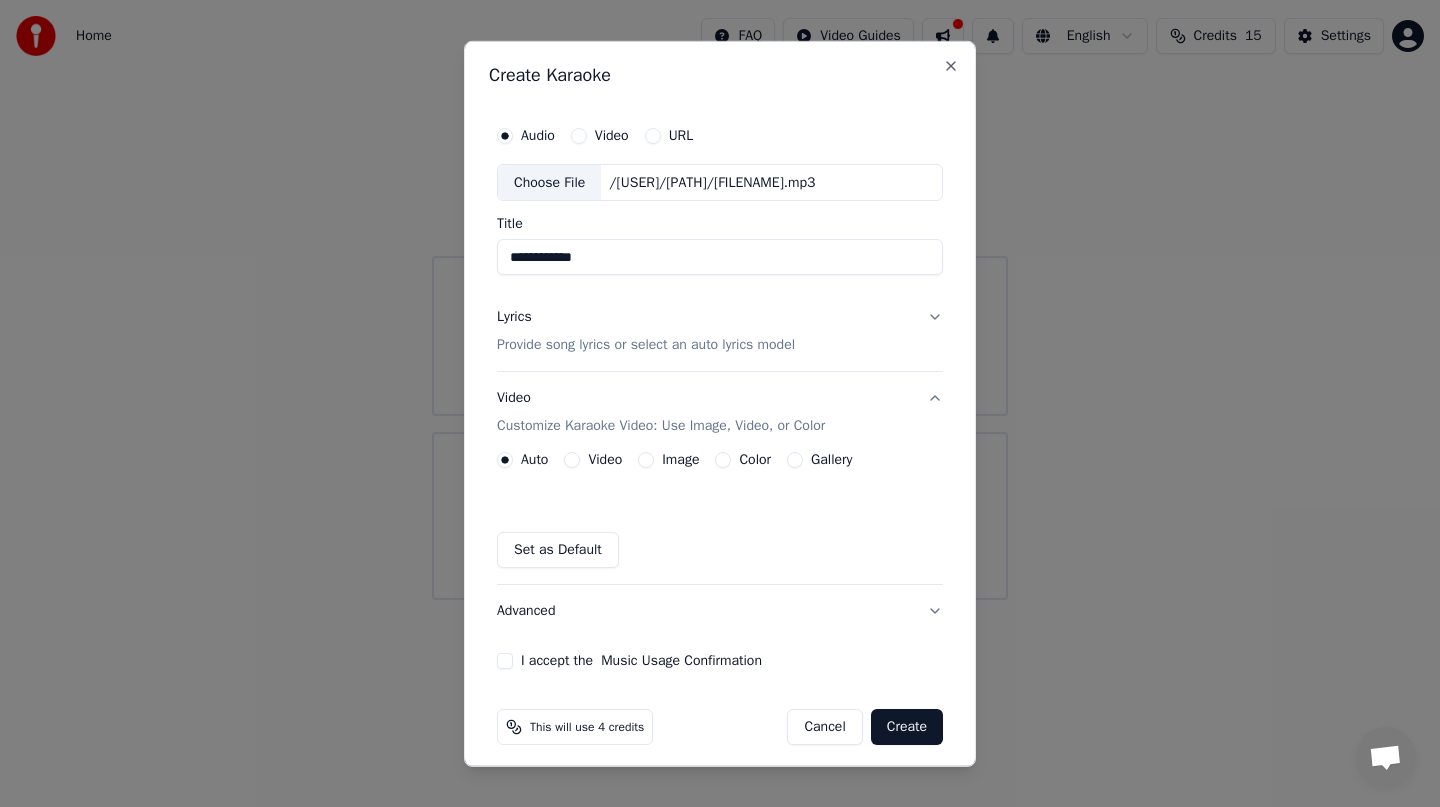 click on "Lyrics Provide song lyrics or select an auto lyrics model" at bounding box center [720, 331] 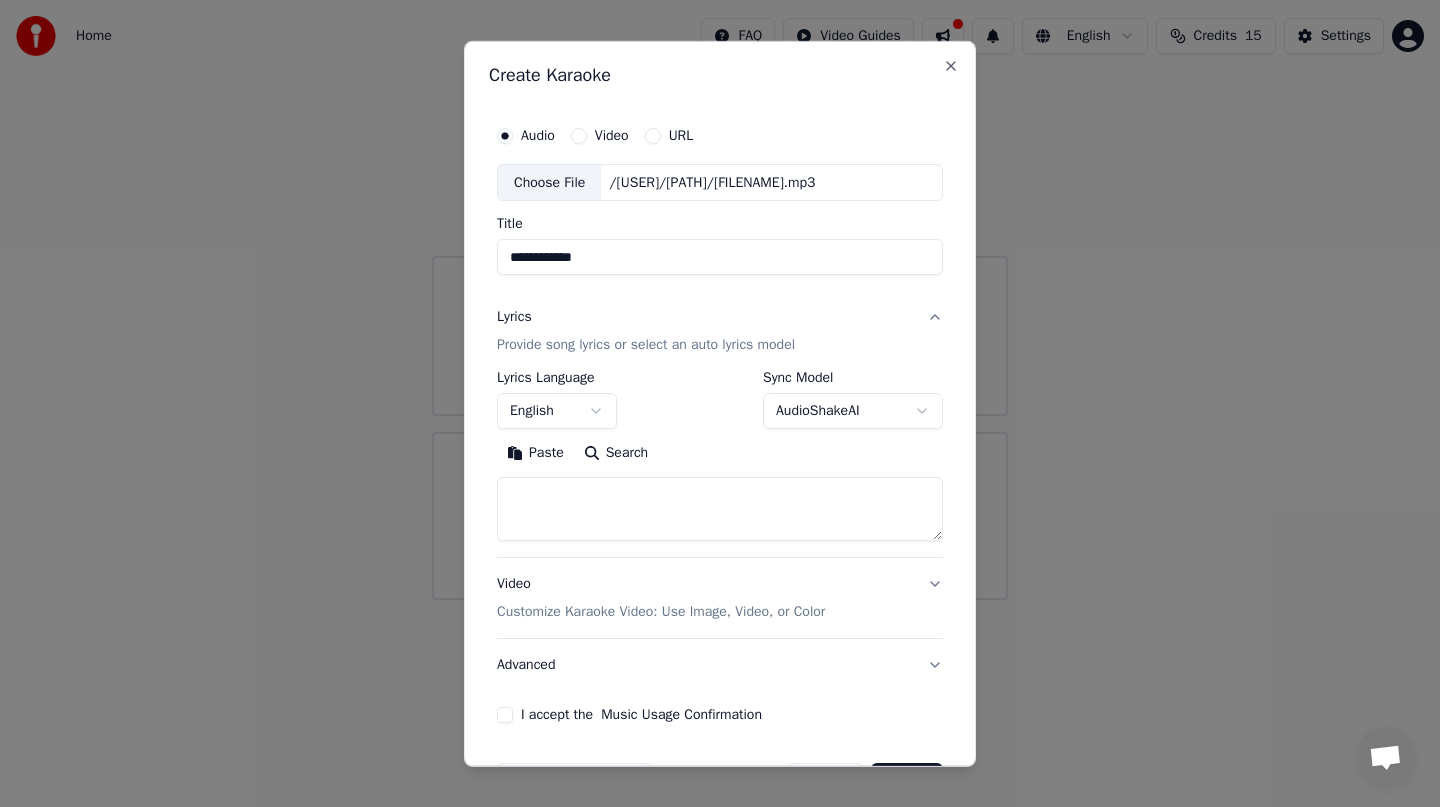 click at bounding box center [720, 509] 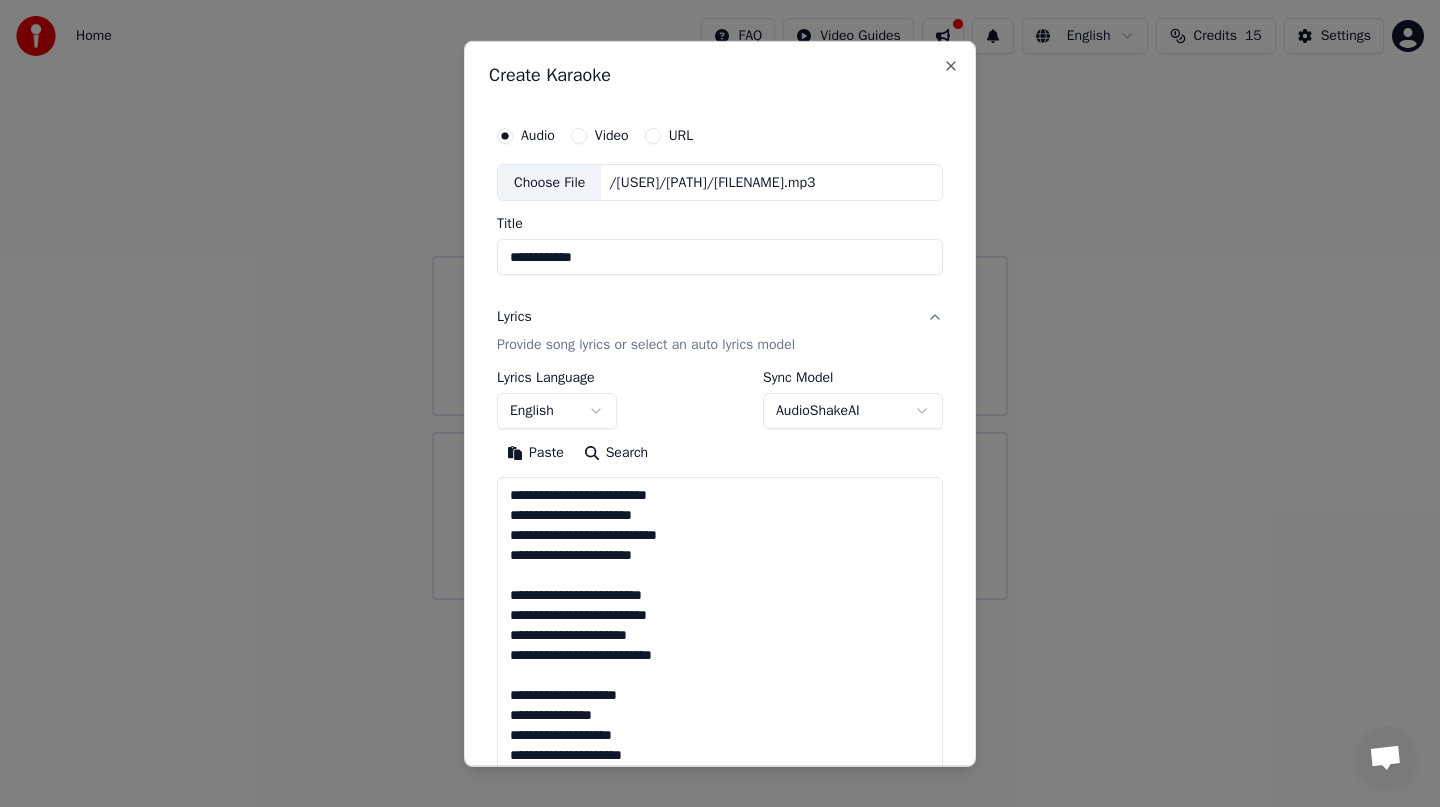 scroll, scrollTop: 1183, scrollLeft: 0, axis: vertical 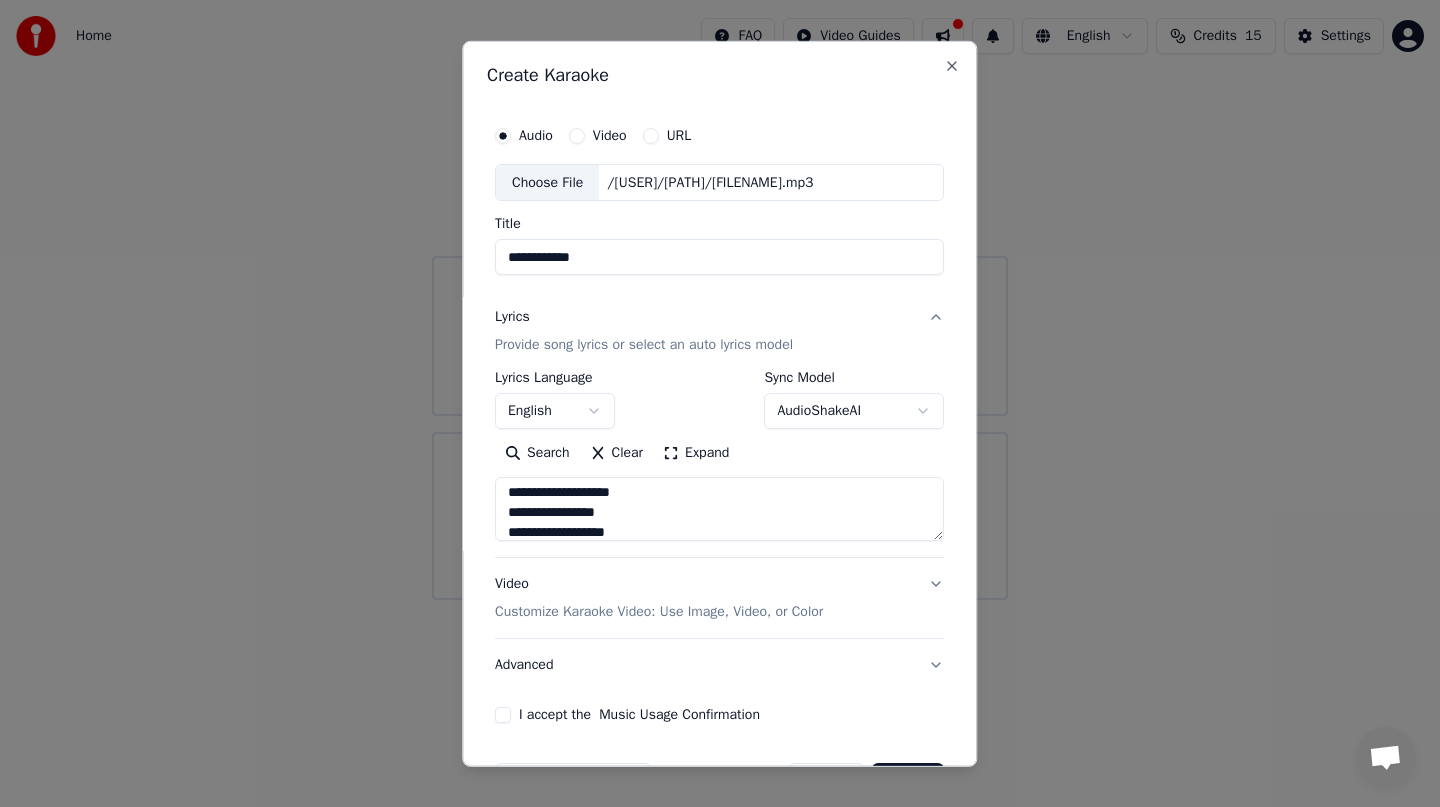 type on "**********" 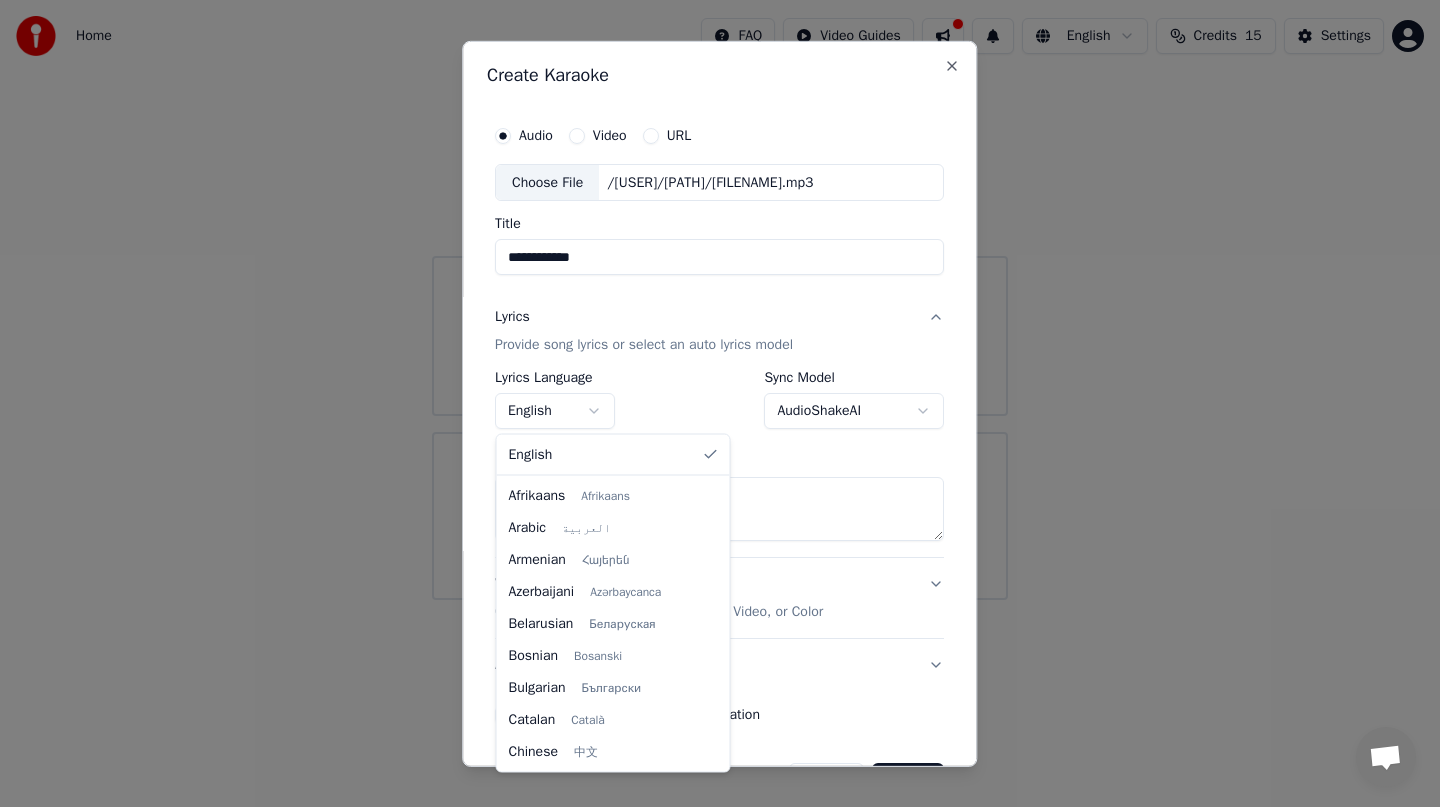 scroll, scrollTop: 512, scrollLeft: 0, axis: vertical 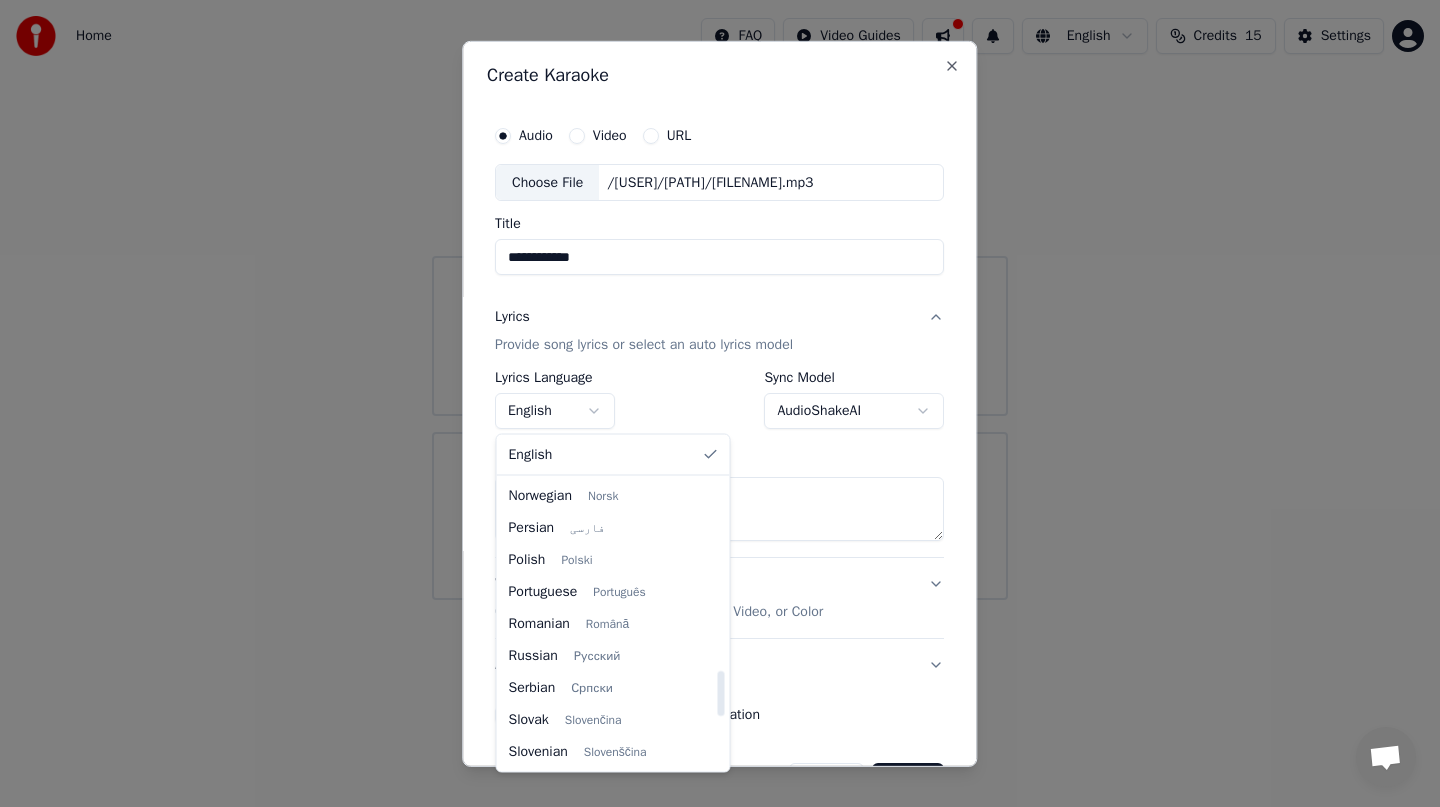 select on "**" 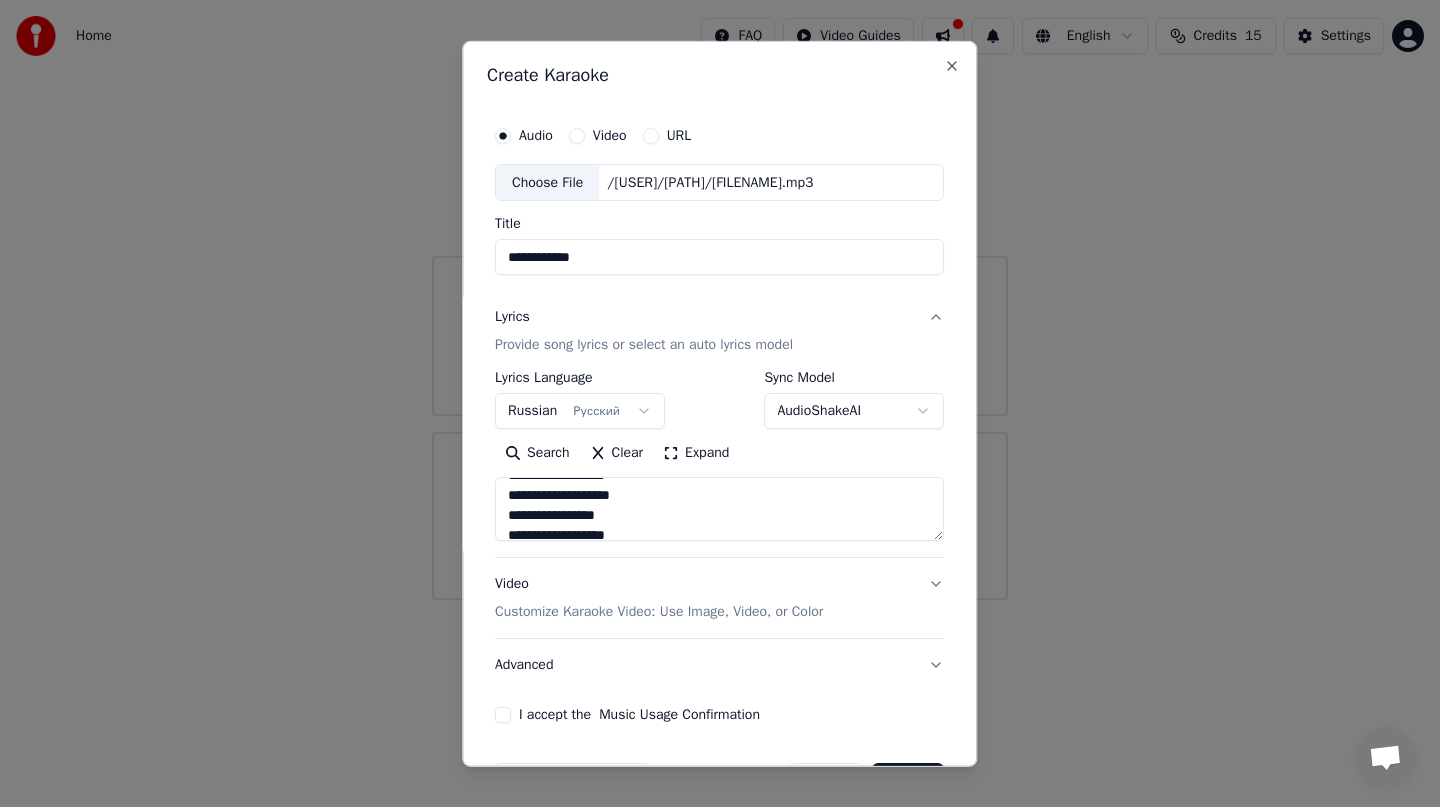 scroll, scrollTop: 1193, scrollLeft: 0, axis: vertical 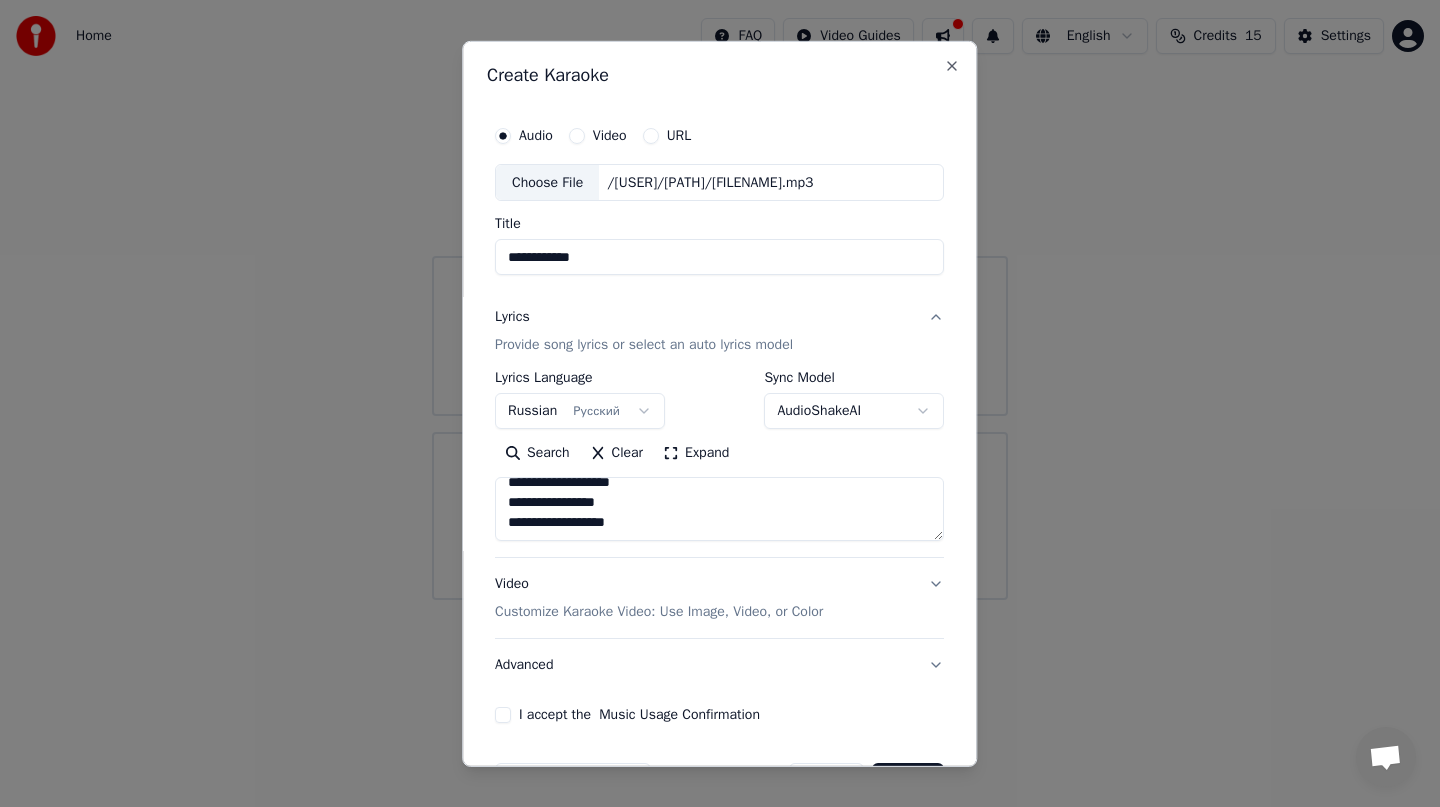 click on "Video Customize Karaoke Video: Use Image, Video, or Color" at bounding box center [719, 598] 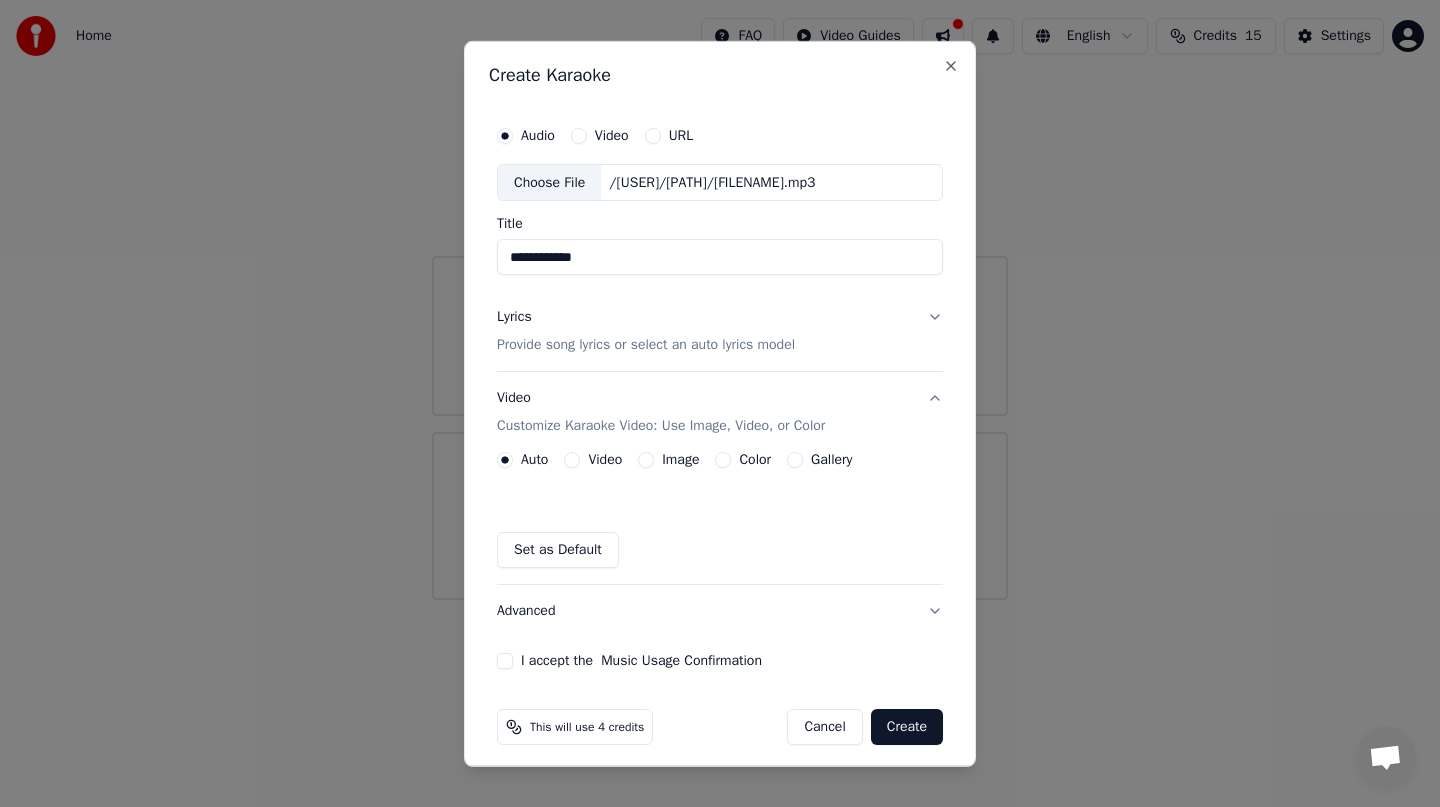click on "/[USER]/[PATH]/[FILENAME].mp3" at bounding box center (712, 182) 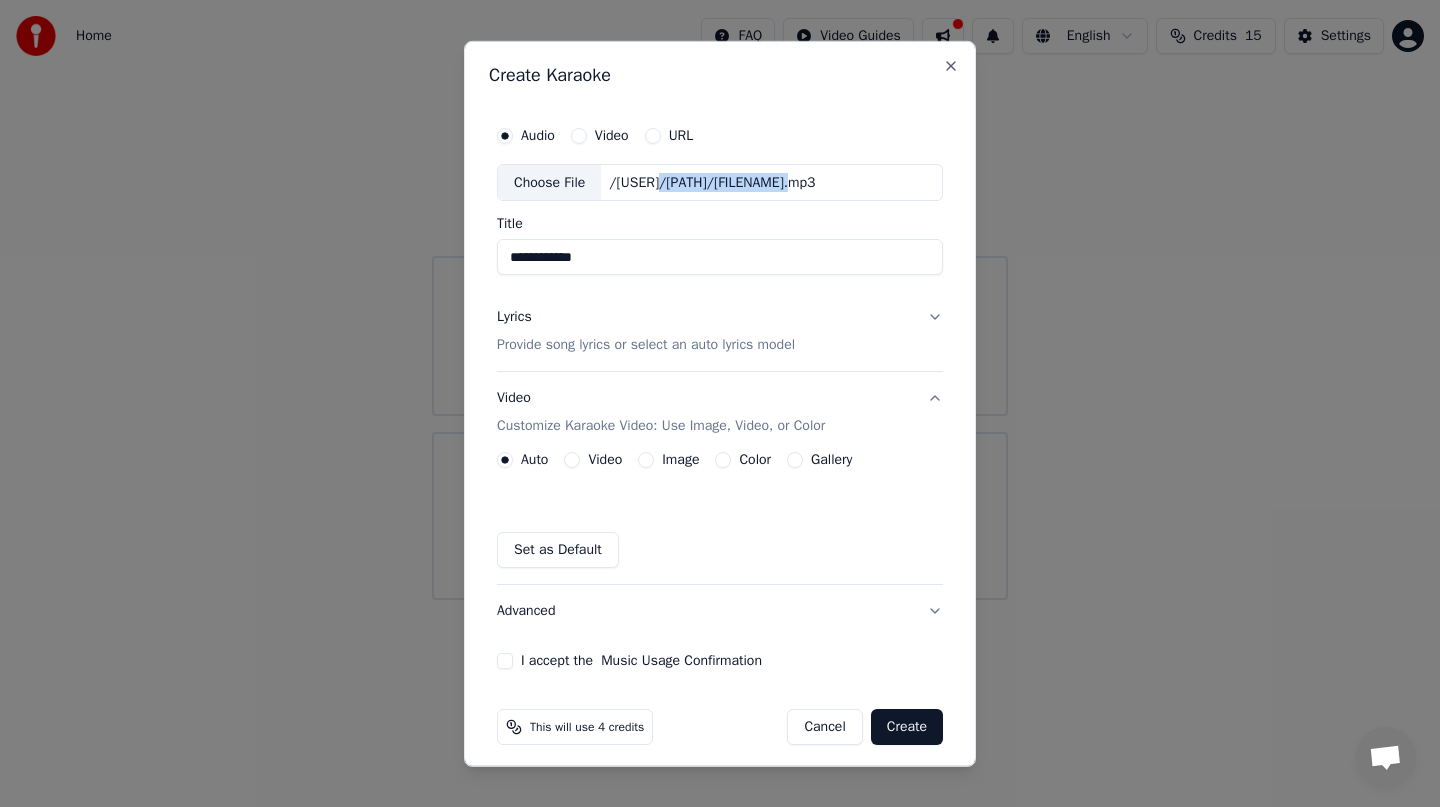 scroll, scrollTop: 11, scrollLeft: 0, axis: vertical 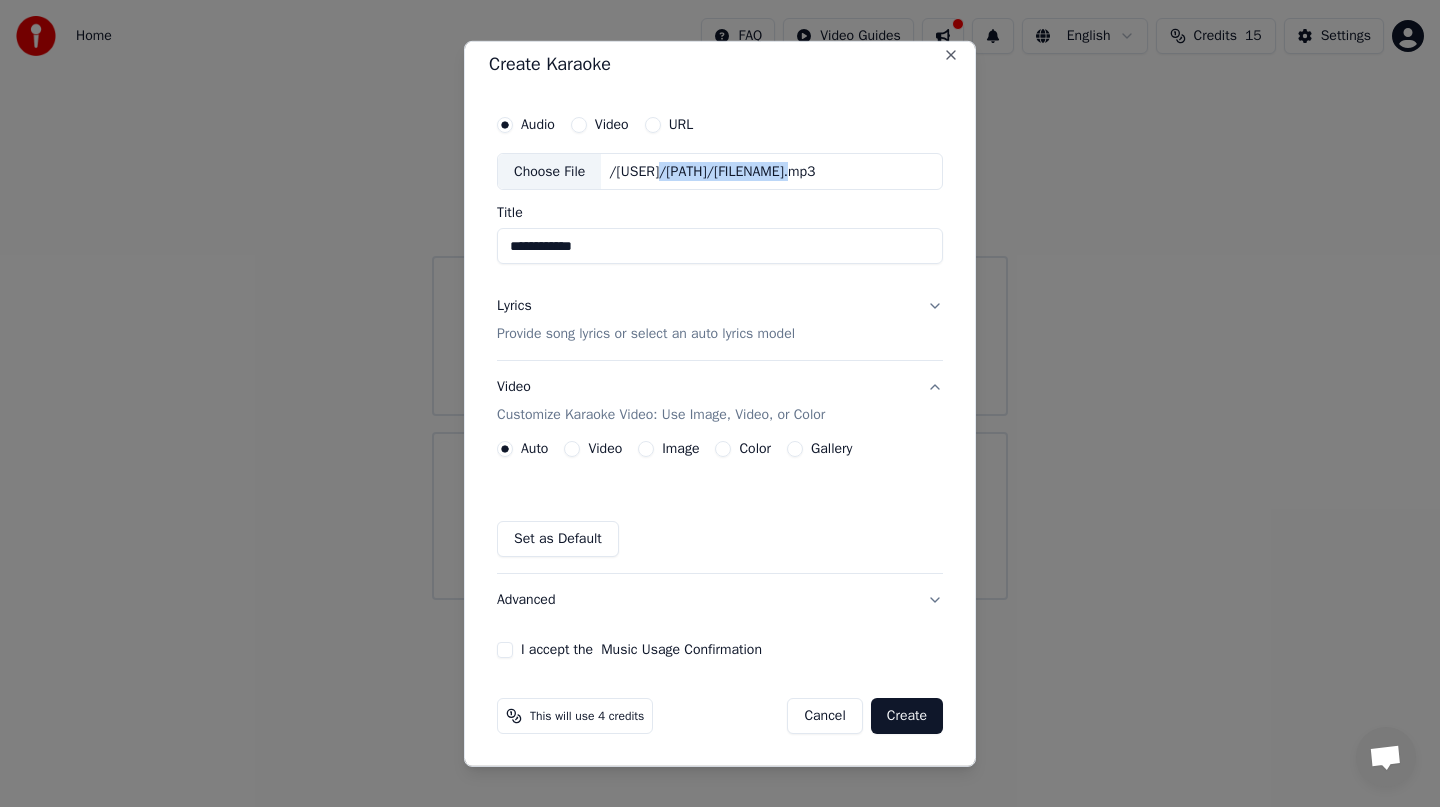 click on "**********" at bounding box center [720, 246] 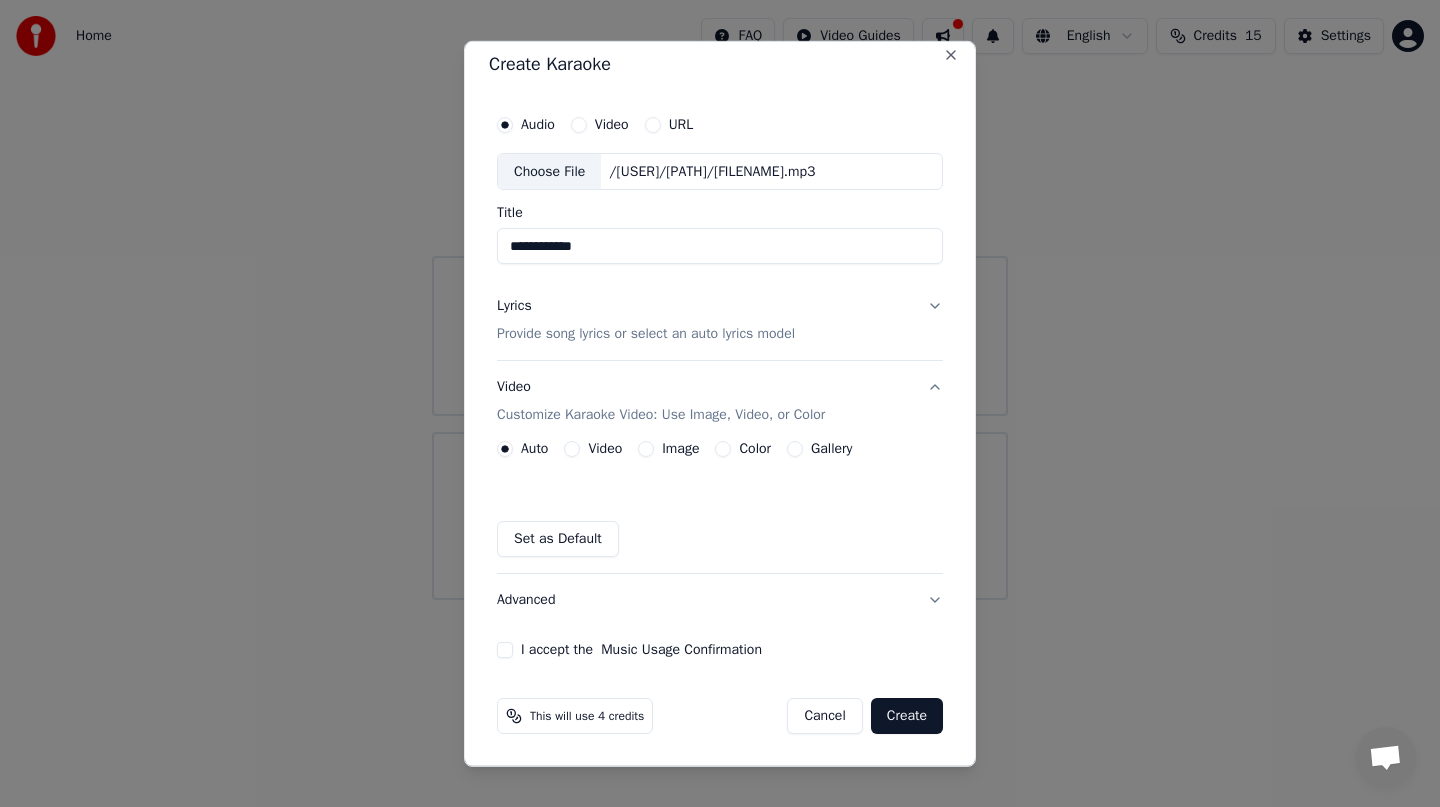 click on "**********" at bounding box center (720, 246) 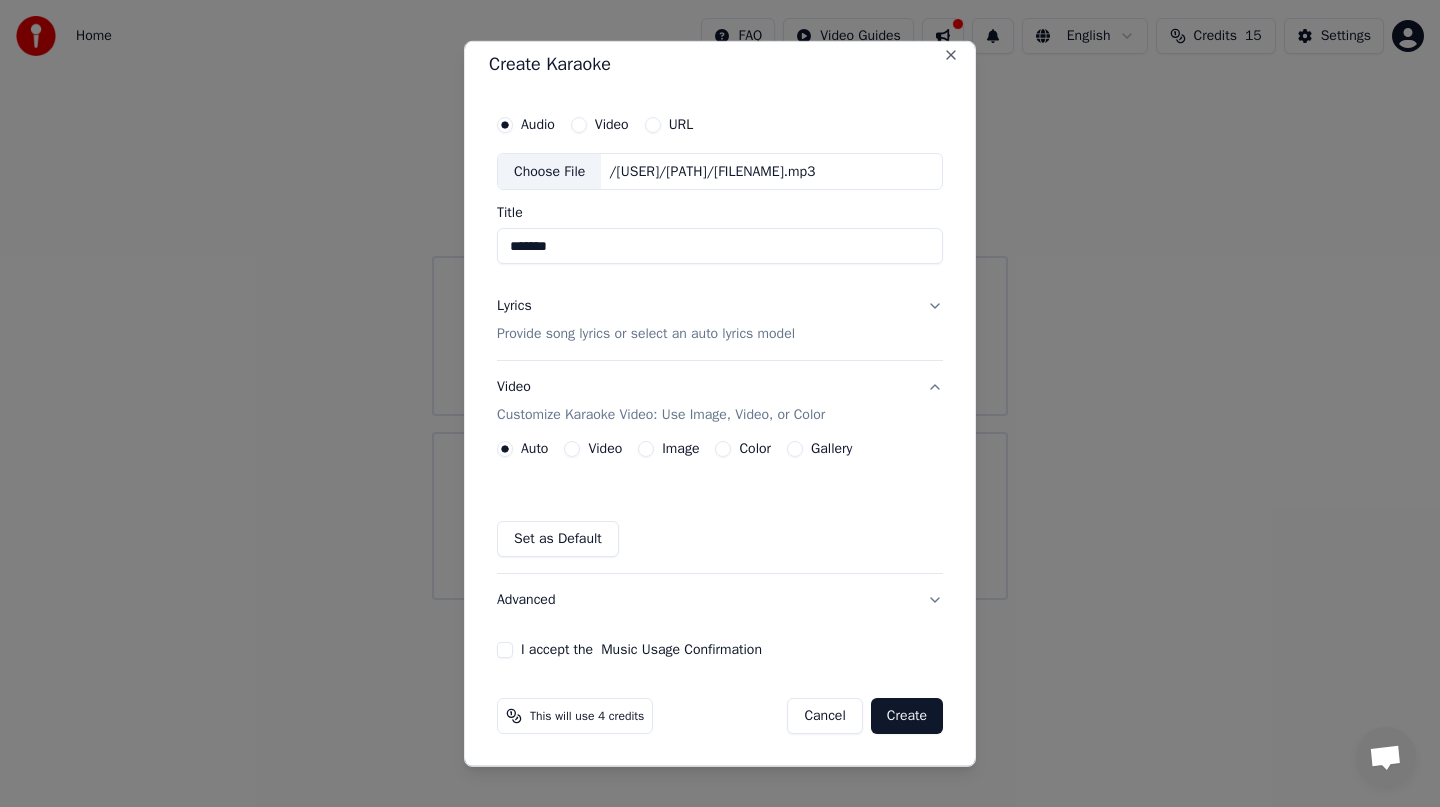 type on "******" 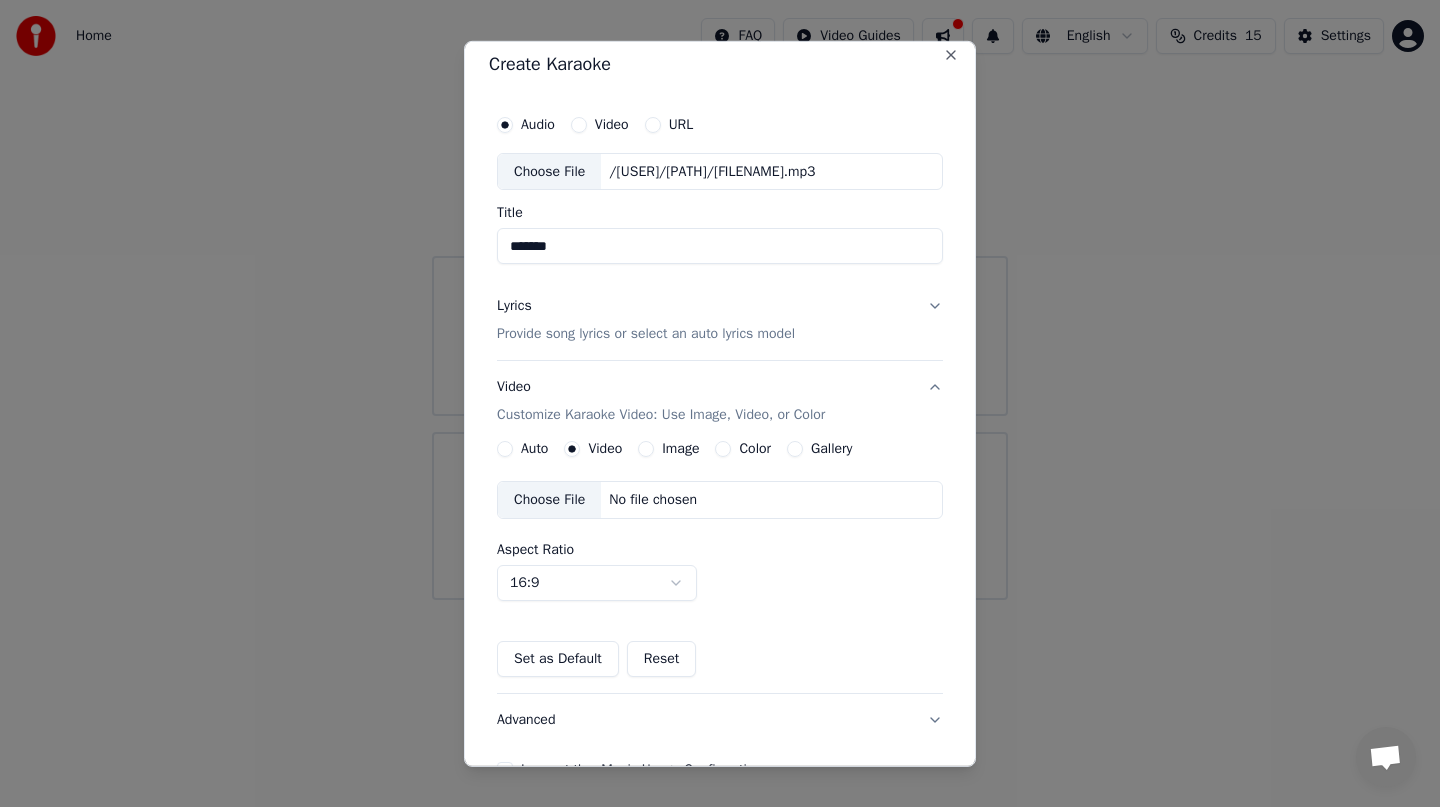 scroll, scrollTop: 110, scrollLeft: 0, axis: vertical 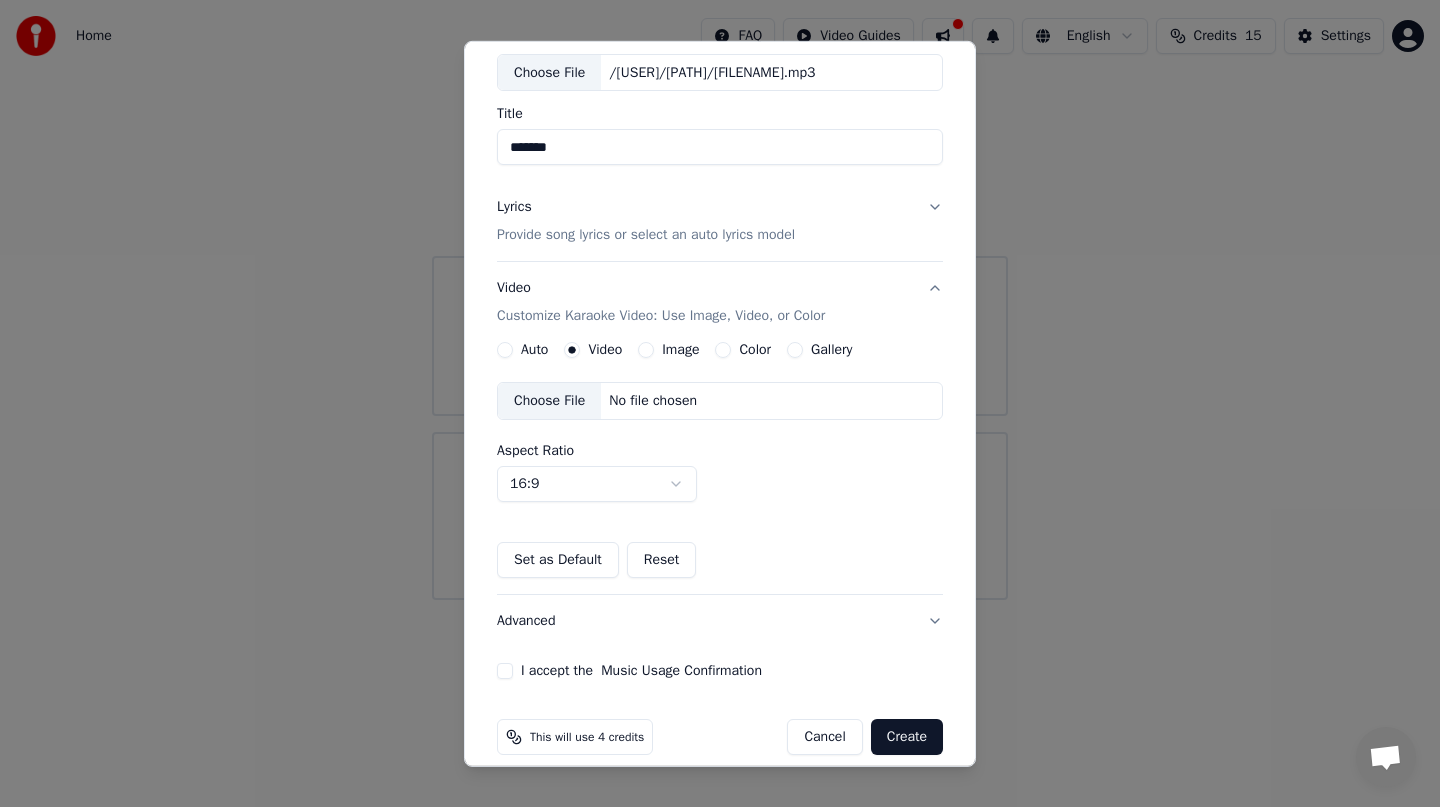 click on "Choose File" at bounding box center [549, 401] 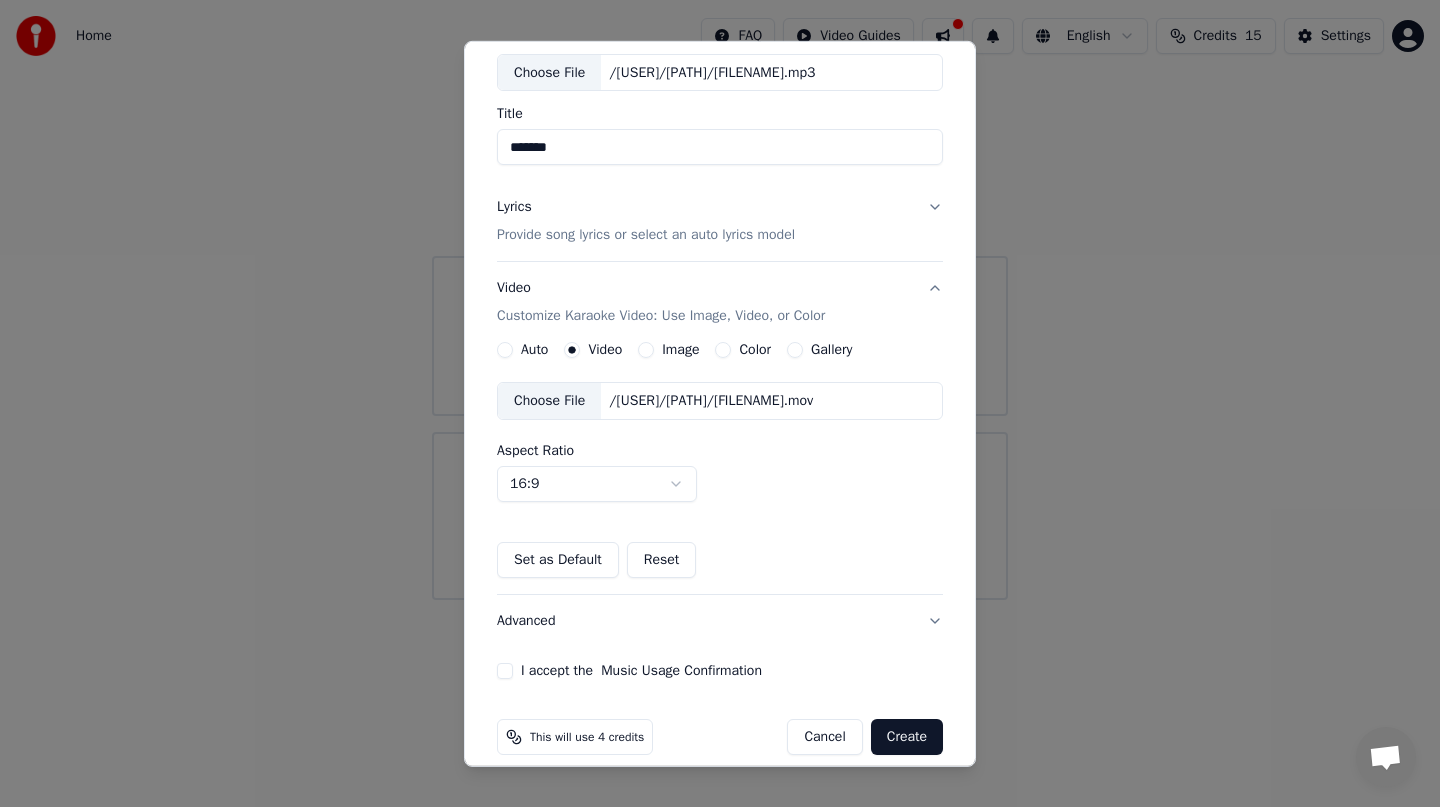 scroll, scrollTop: 131, scrollLeft: 0, axis: vertical 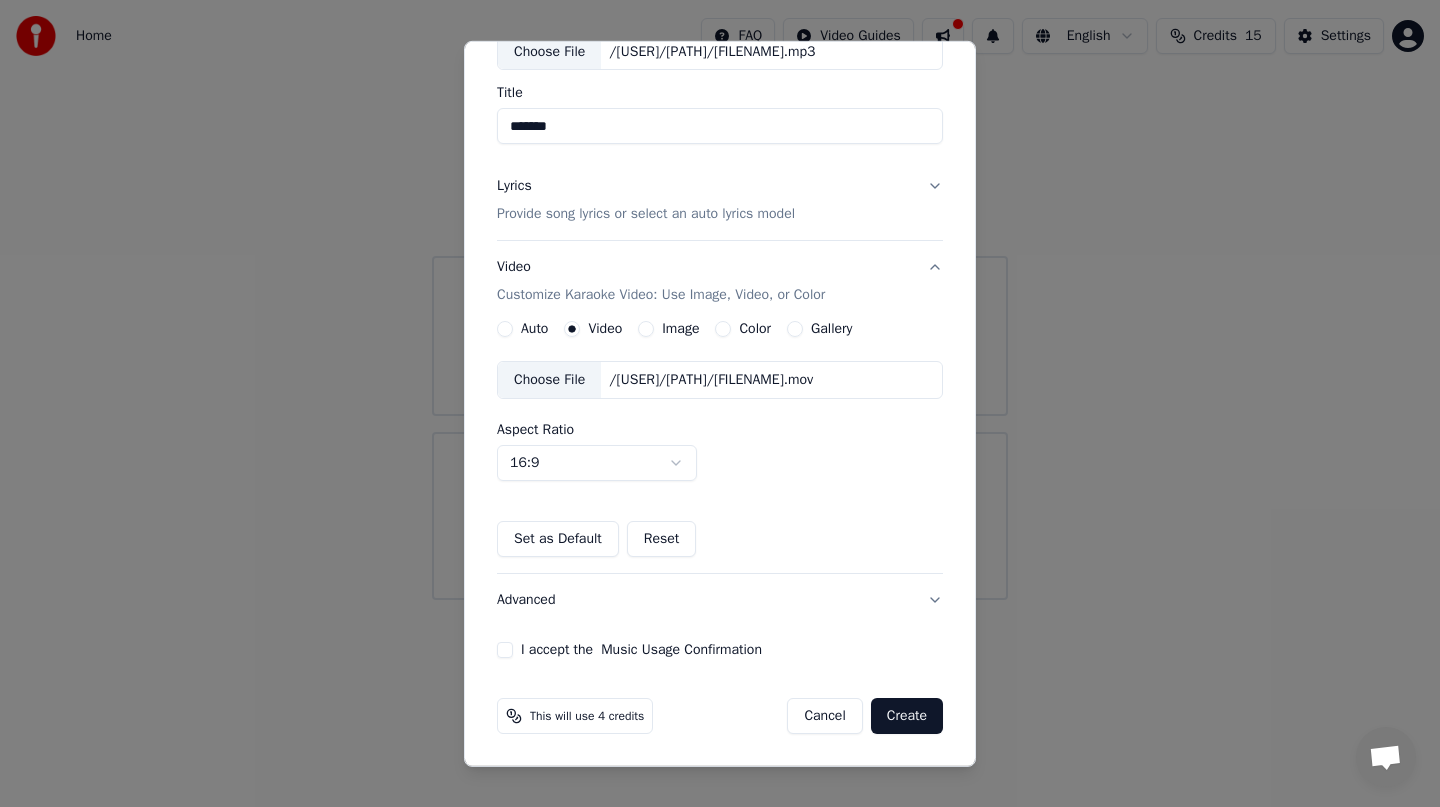 click on "16:9" at bounding box center [597, 463] 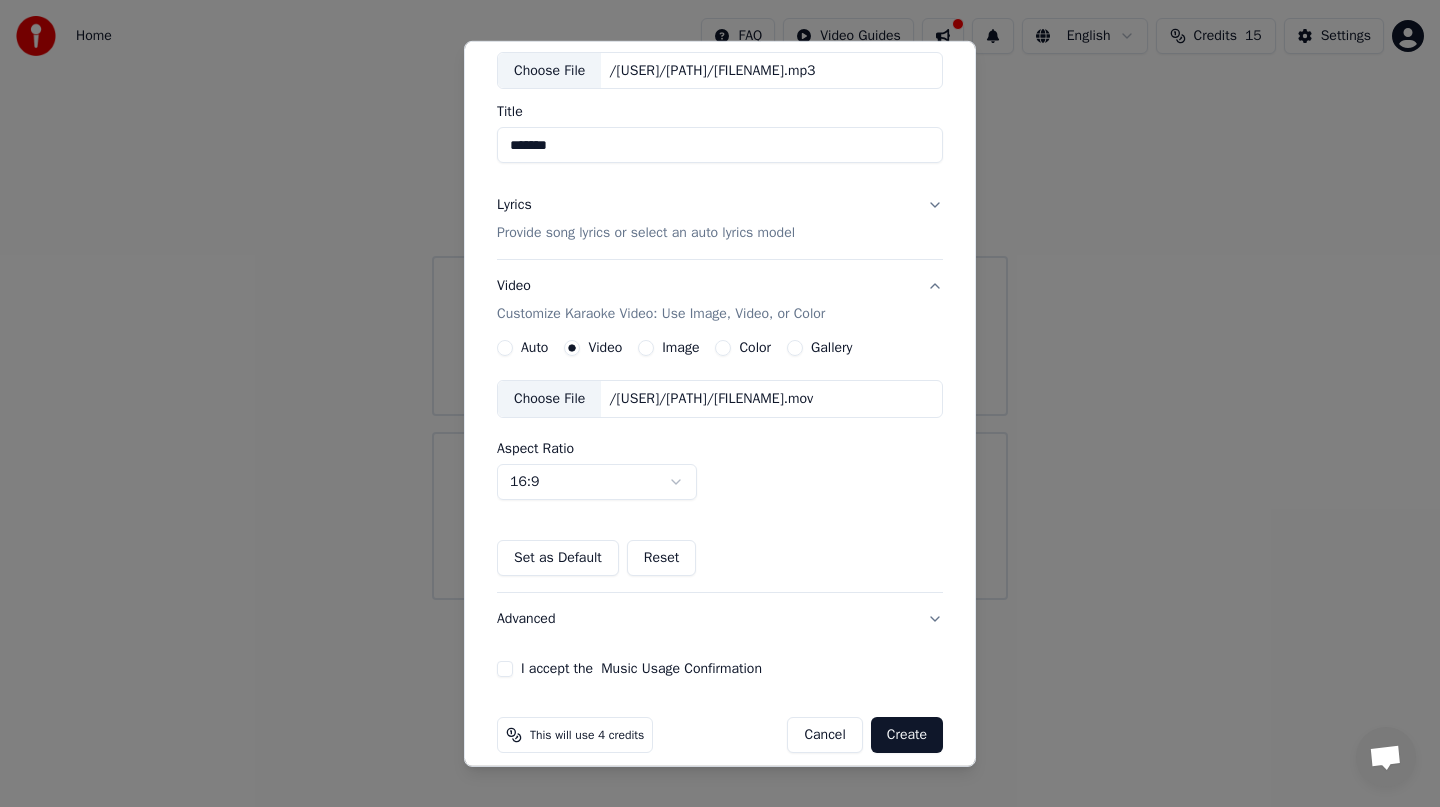 scroll, scrollTop: 131, scrollLeft: 0, axis: vertical 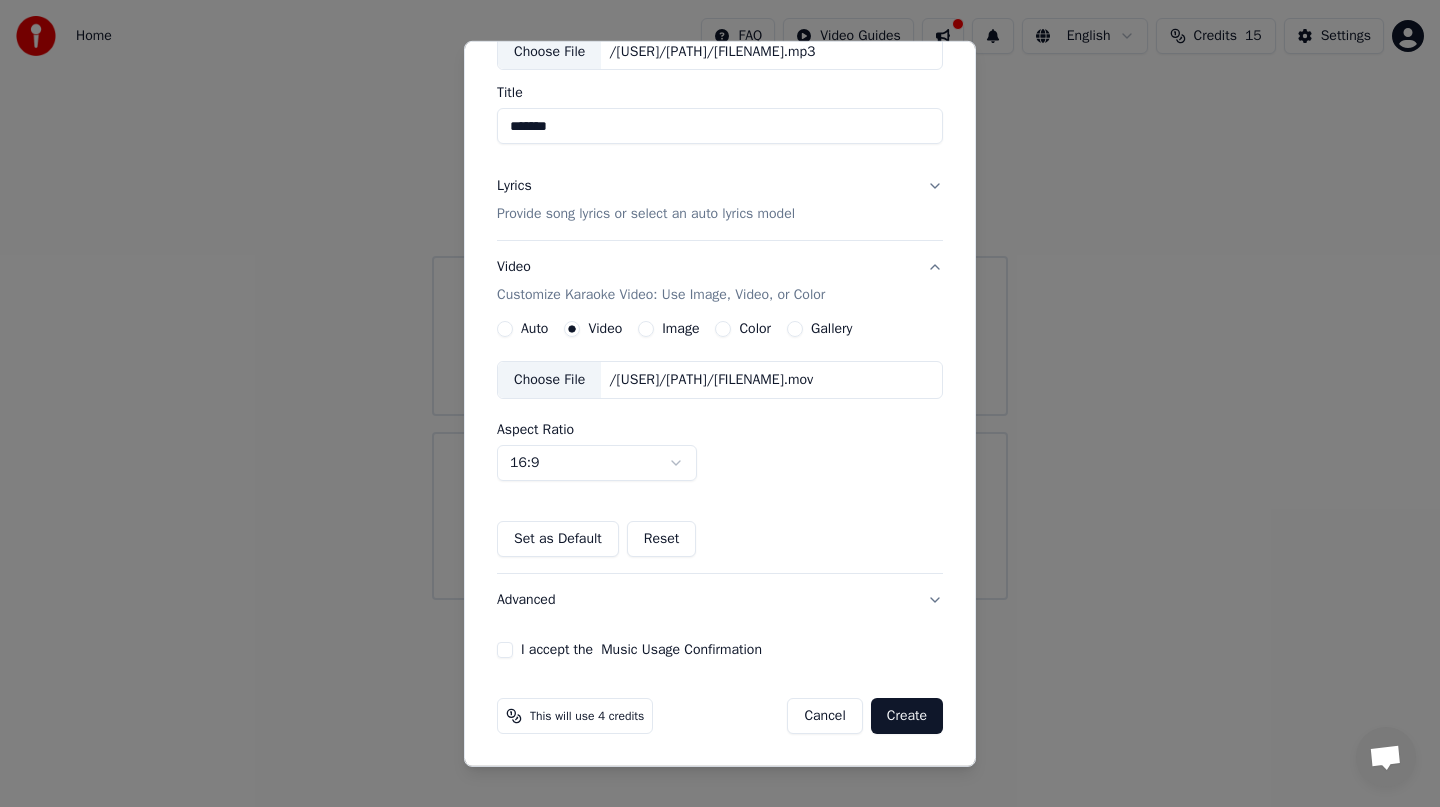 click on "Home FAQ Video Guides English Credits 15 Settings Welcome to Youka Watch Quick Start Video Create Karaoke Create karaoke from audio or video files (MP3, MP4, and more), or paste a URL to instantly generate a karaoke video with synchronized lyrics.
Create Karaoke Audio Video URL Choose File /[USER]/[PATH]/[FILENAME].mp3 Title ****** Lyrics Provide song lyrics or select an auto lyrics model Video Customize Karaoke Video: Use Image, Video, or Color Auto Video Image Color Gallery Choose File /[USER]/[PATH]/[FILENAME].mov Aspect Ratio 16:9 **** **** *** *** *** Set as Default Reset Advanced I accept the   Music Usage Confirmation This will use 4 credits Cancel Create Close" at bounding box center [720, 300] 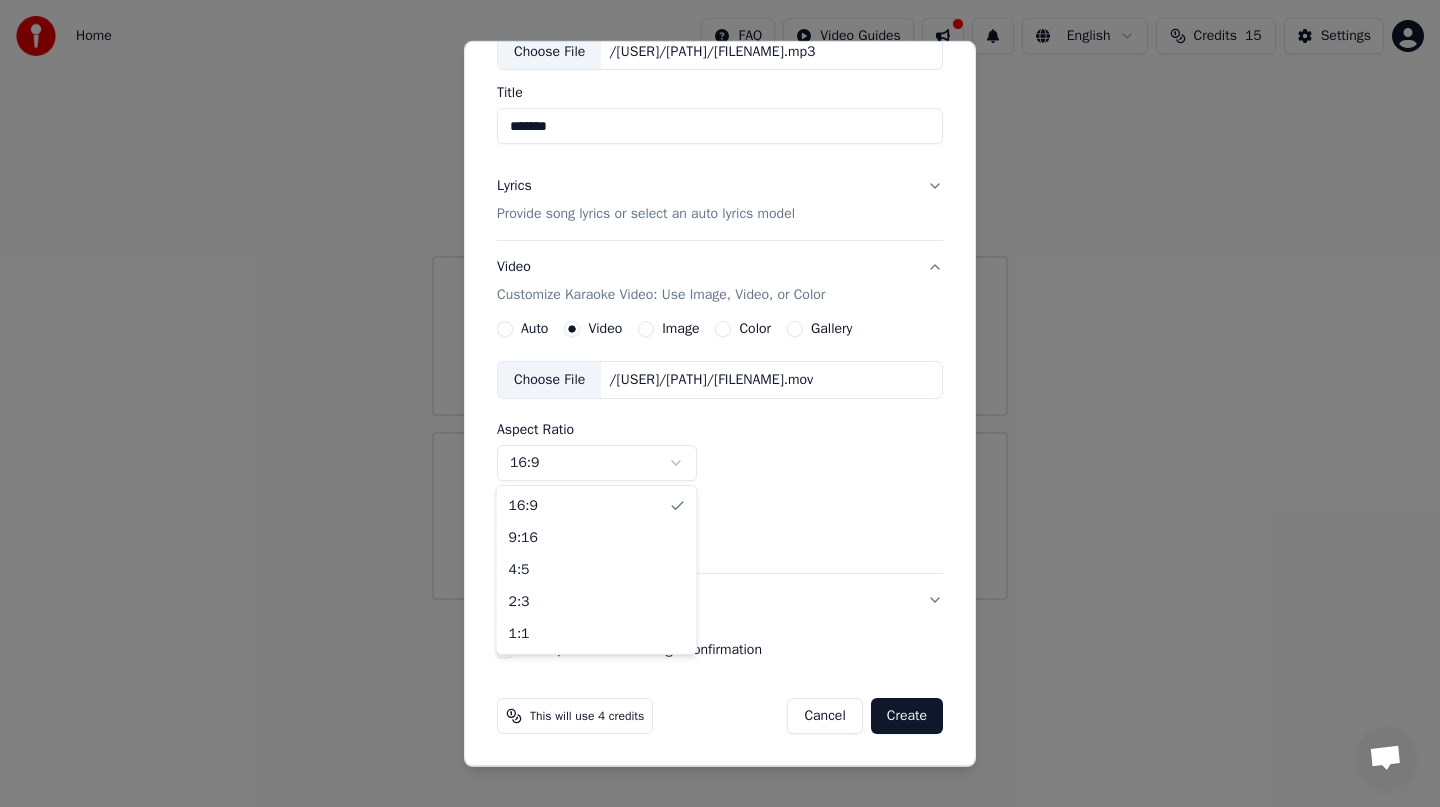 select on "***" 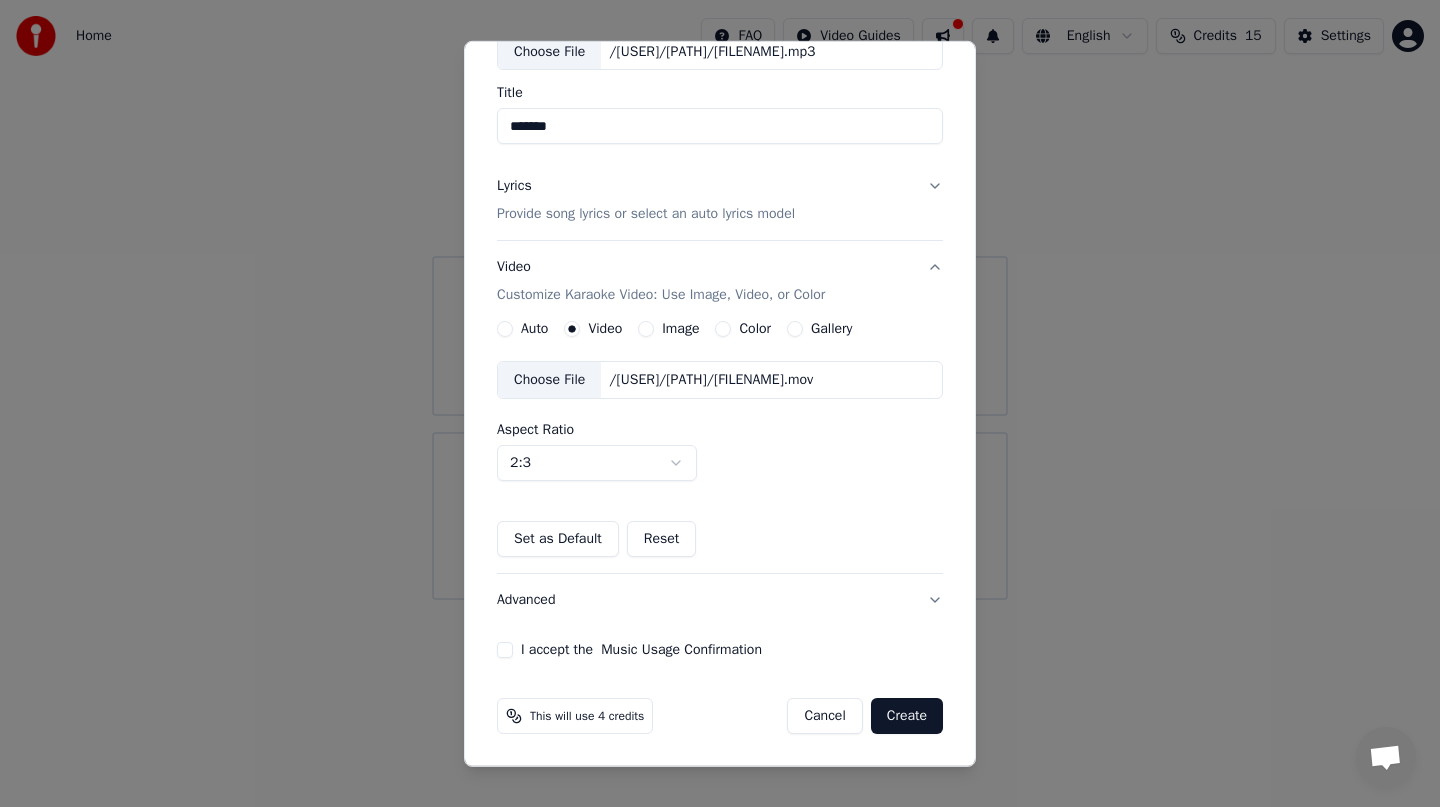 click on "Set as Default" at bounding box center [558, 539] 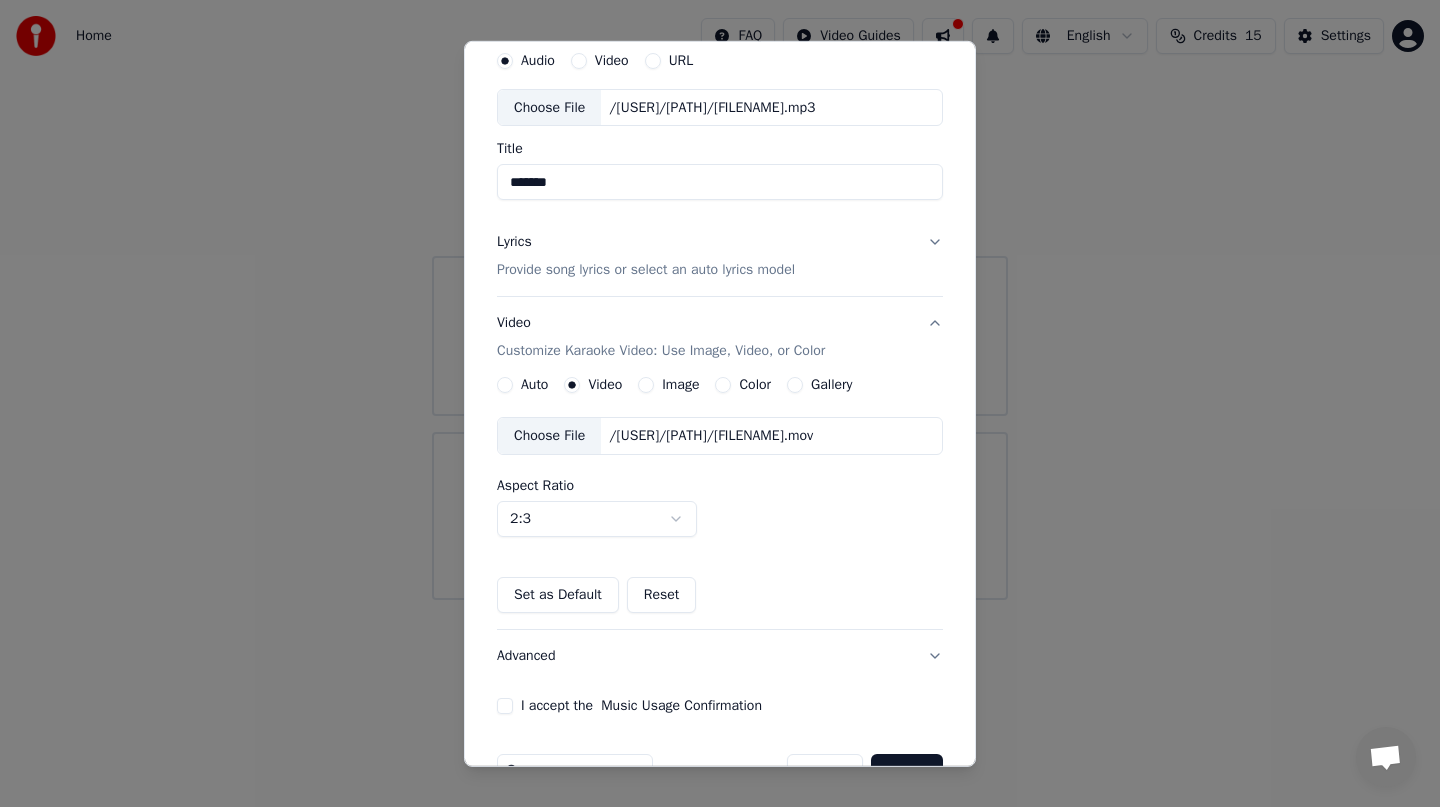 scroll, scrollTop: 57, scrollLeft: 0, axis: vertical 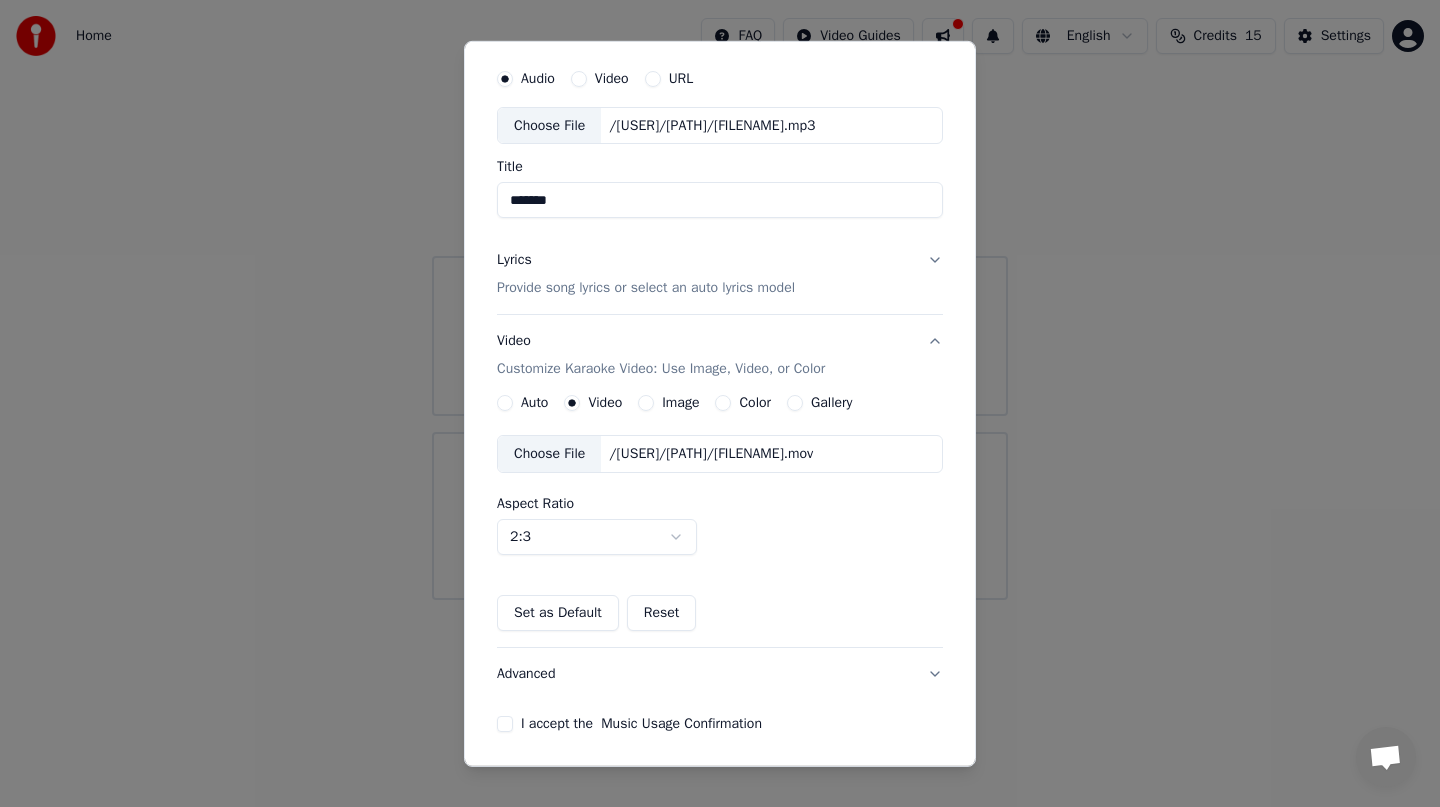 click on "Video Customize Karaoke Video: Use Image, Video, or Color" at bounding box center [661, 355] 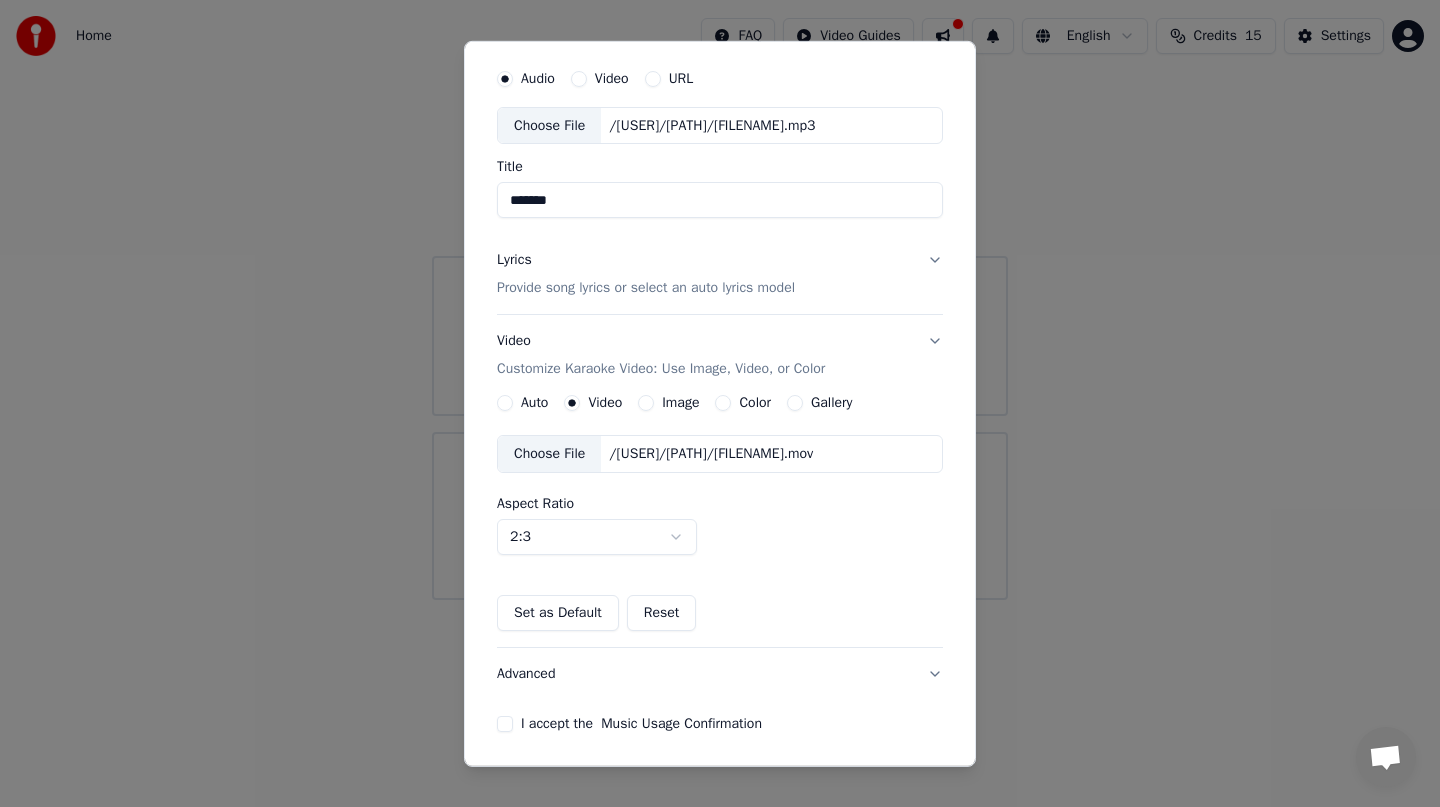 scroll, scrollTop: 0, scrollLeft: 0, axis: both 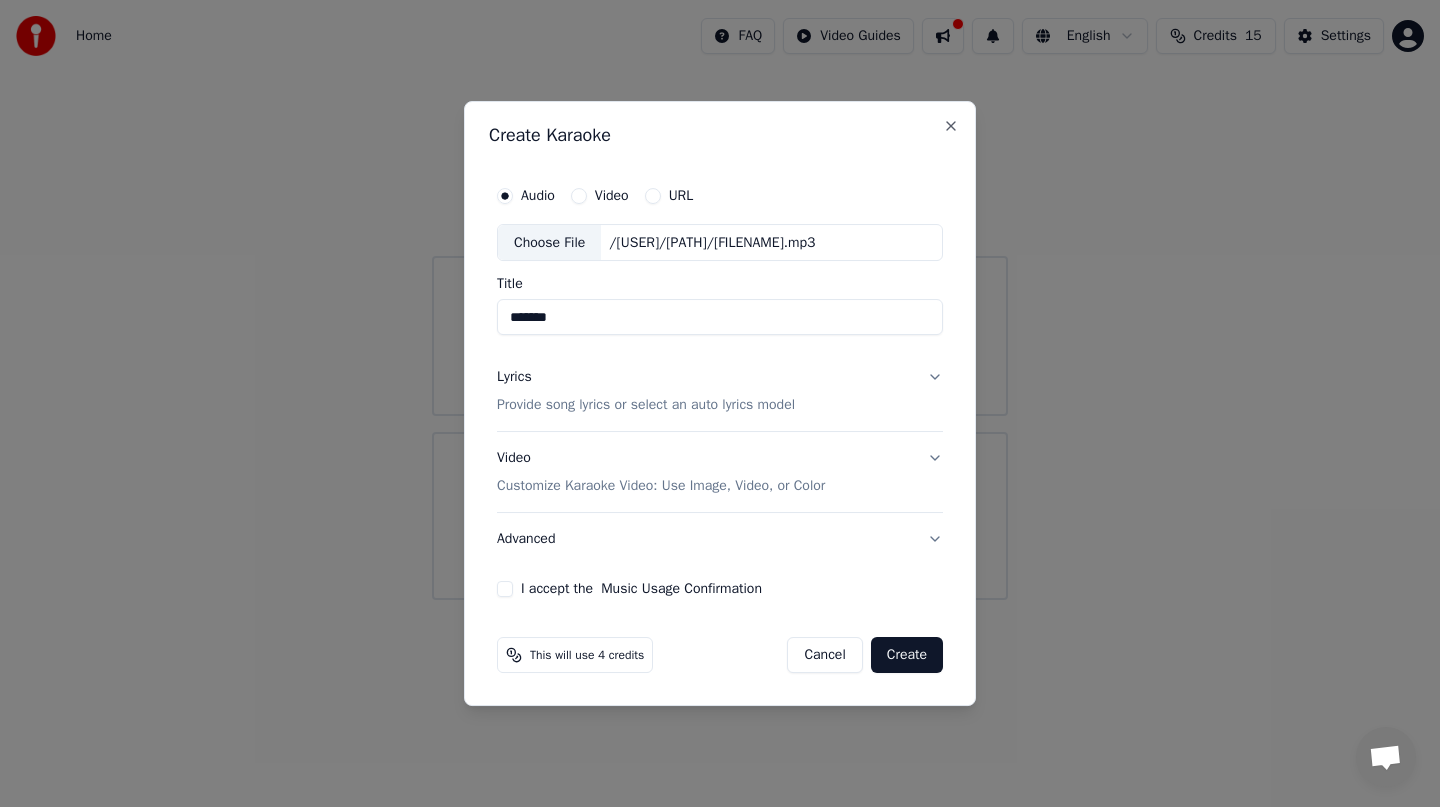 click on "Lyrics Provide song lyrics or select an auto lyrics model" at bounding box center [720, 392] 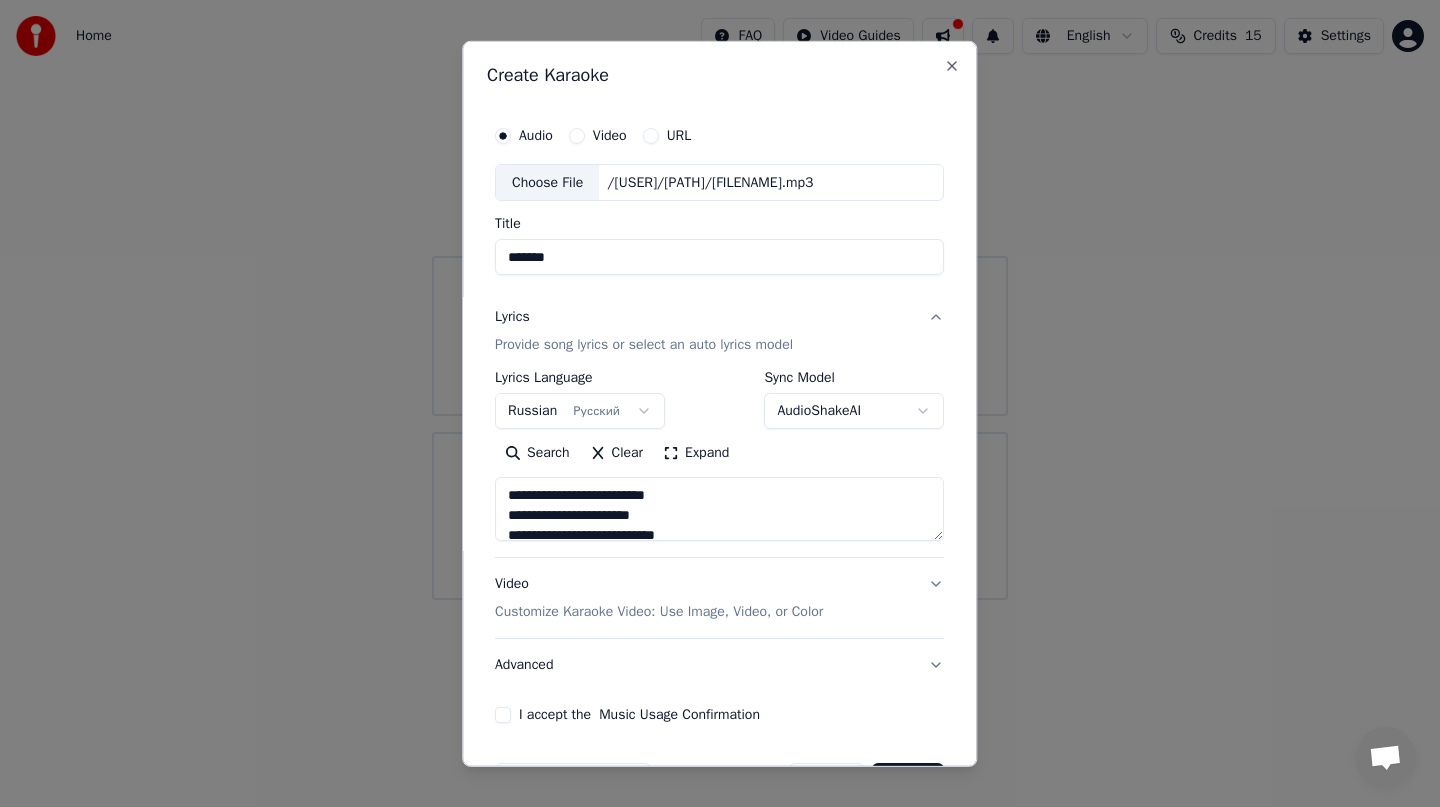 scroll, scrollTop: 46, scrollLeft: 0, axis: vertical 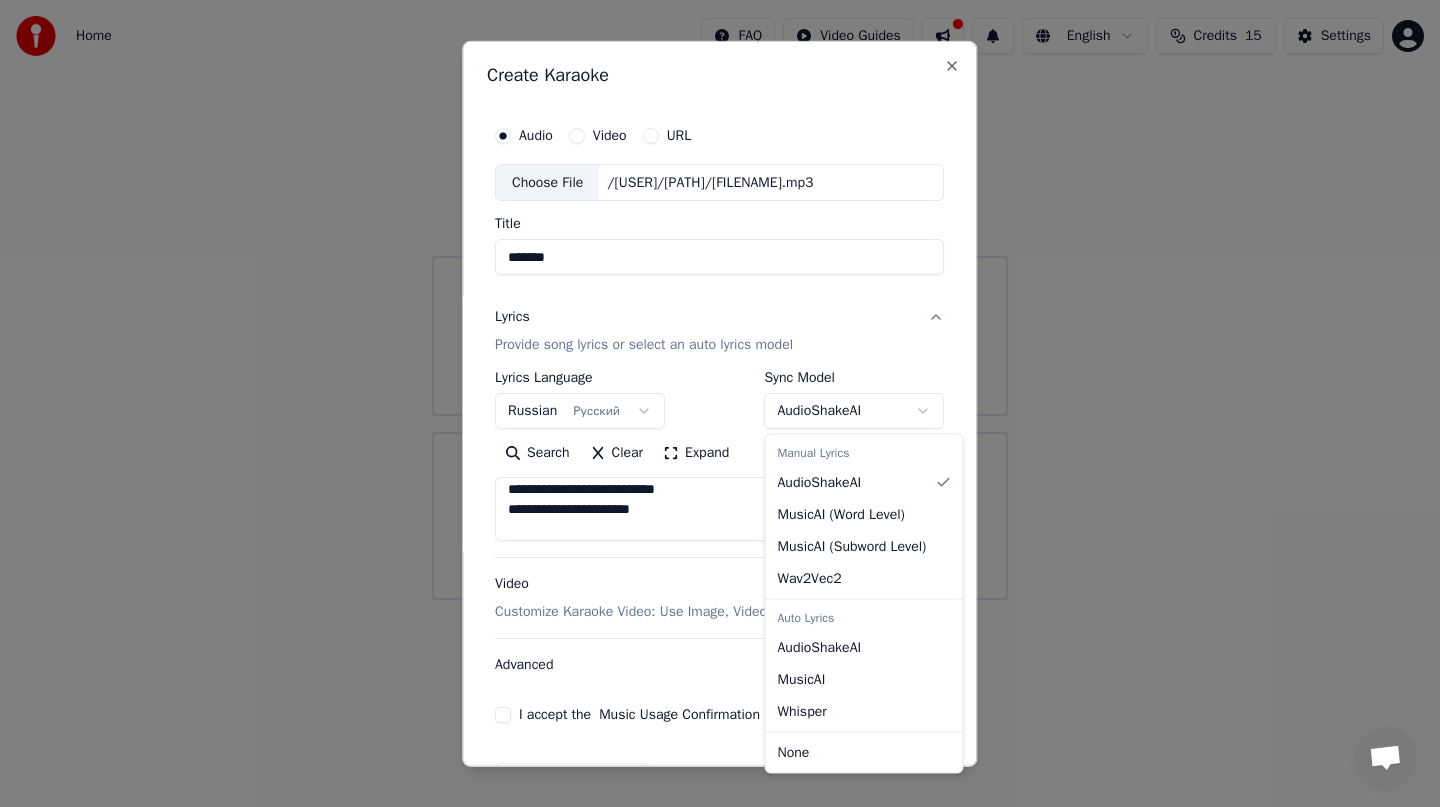 click on "**********" at bounding box center (720, 300) 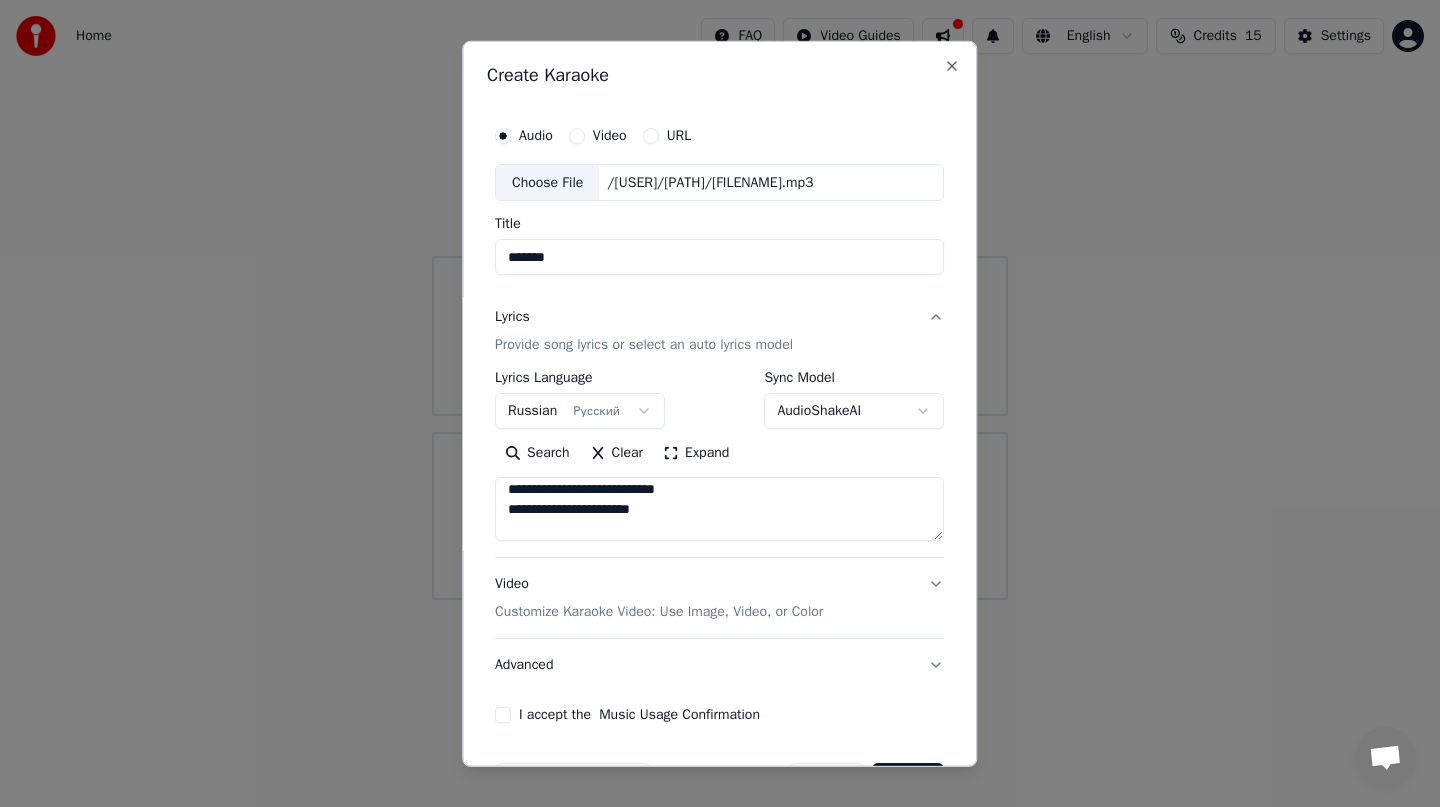 click on "**********" at bounding box center (720, 300) 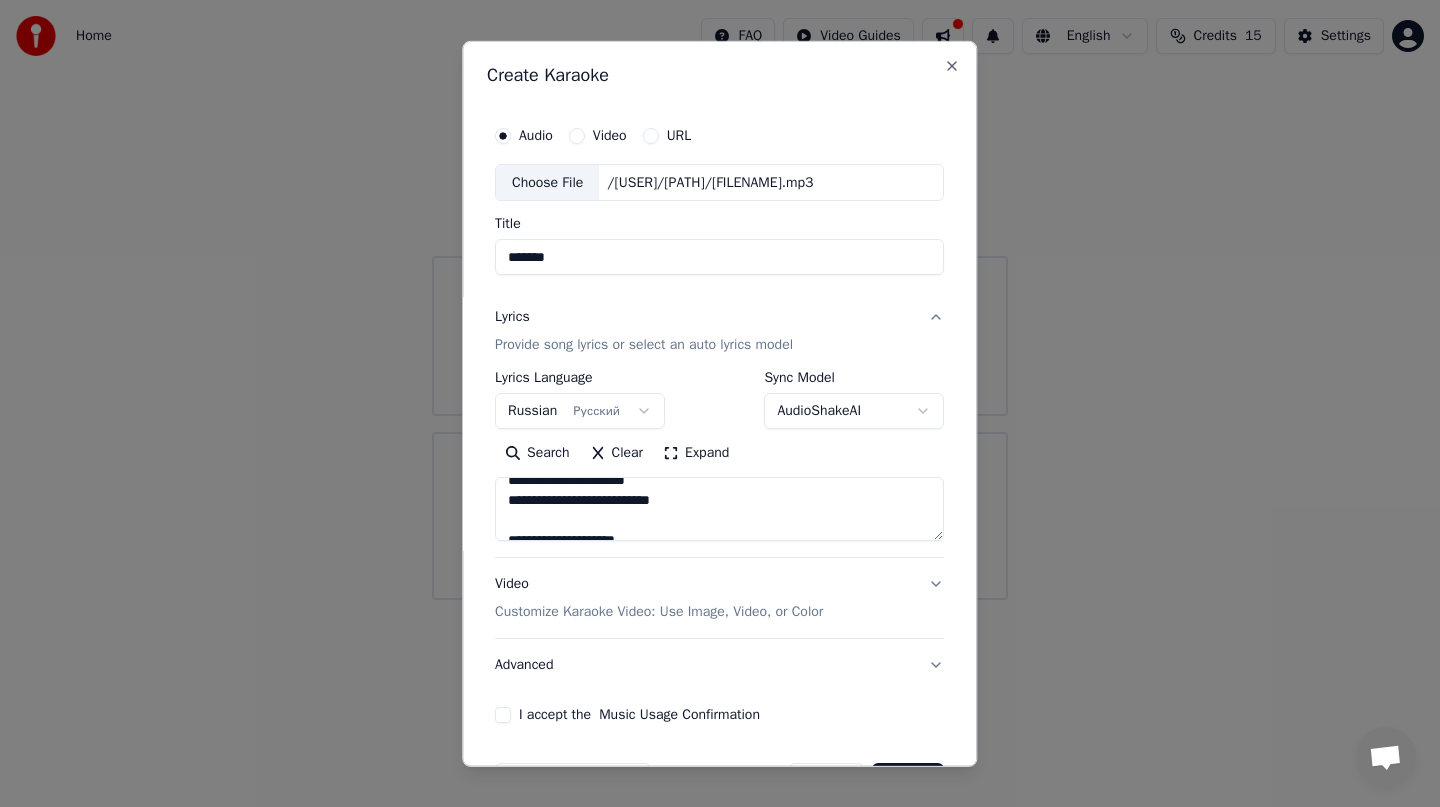 scroll, scrollTop: 158, scrollLeft: 0, axis: vertical 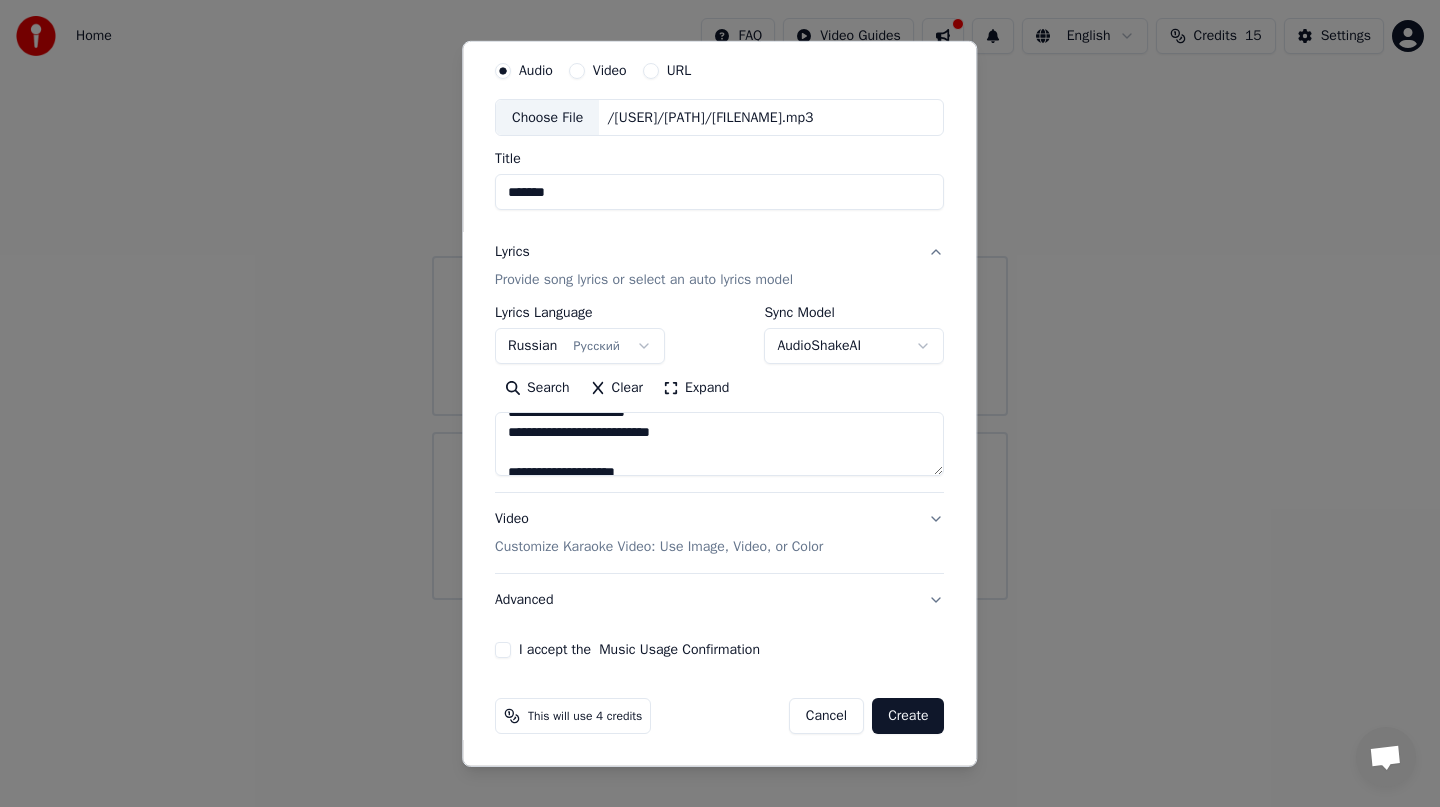click on "Video Customize Karaoke Video: Use Image, Video, or Color" at bounding box center [719, 533] 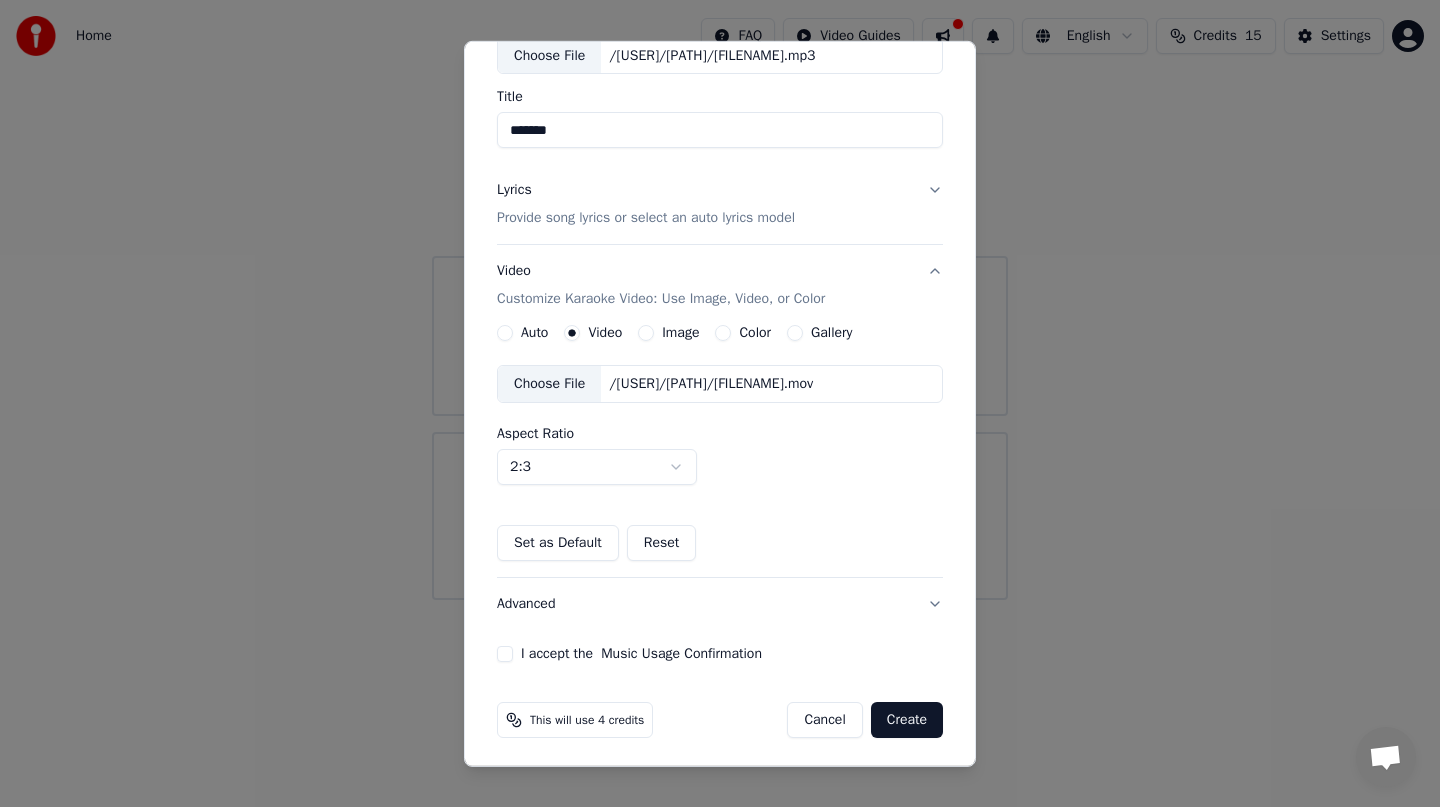 scroll, scrollTop: 131, scrollLeft: 0, axis: vertical 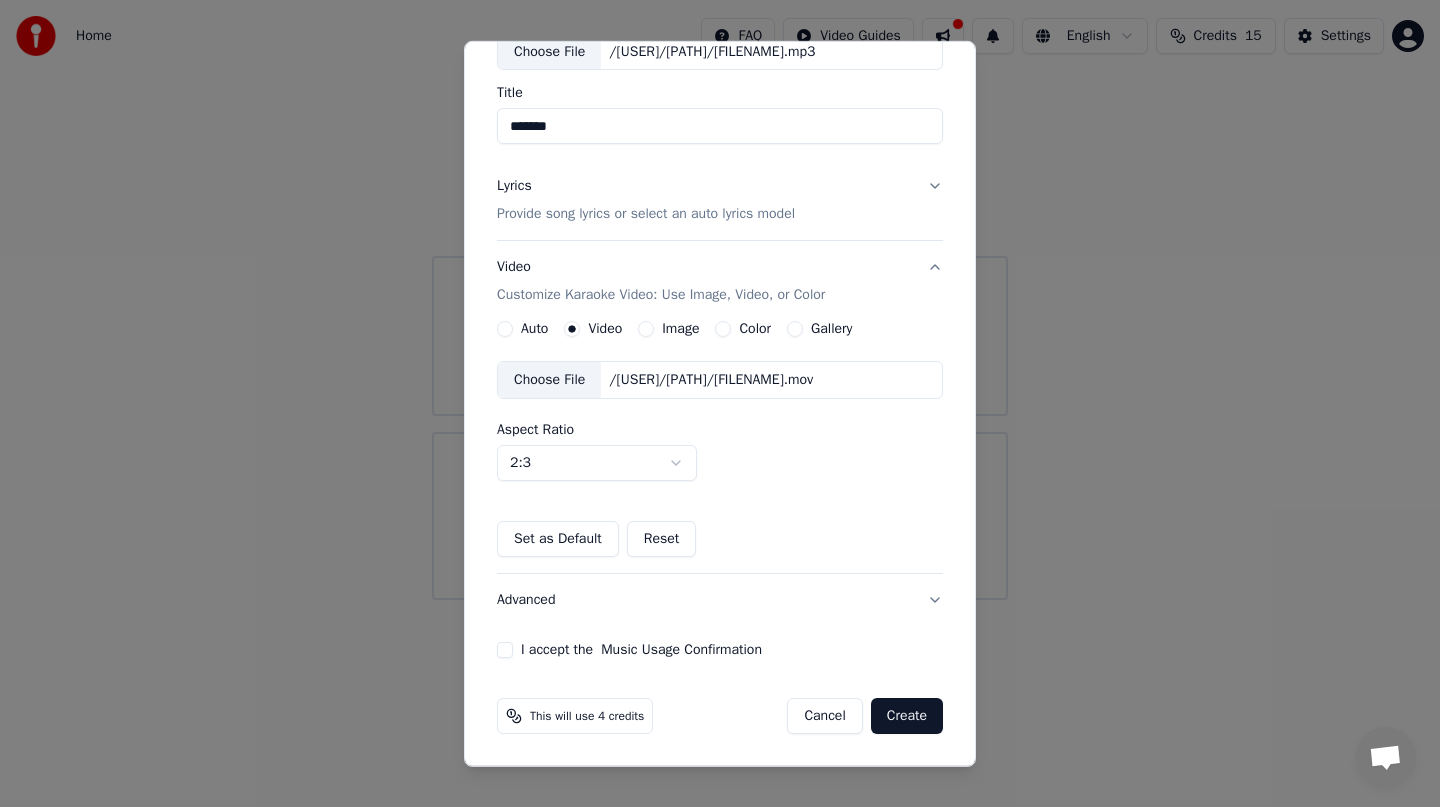 click on "I accept the   Music Usage Confirmation" at bounding box center [505, 650] 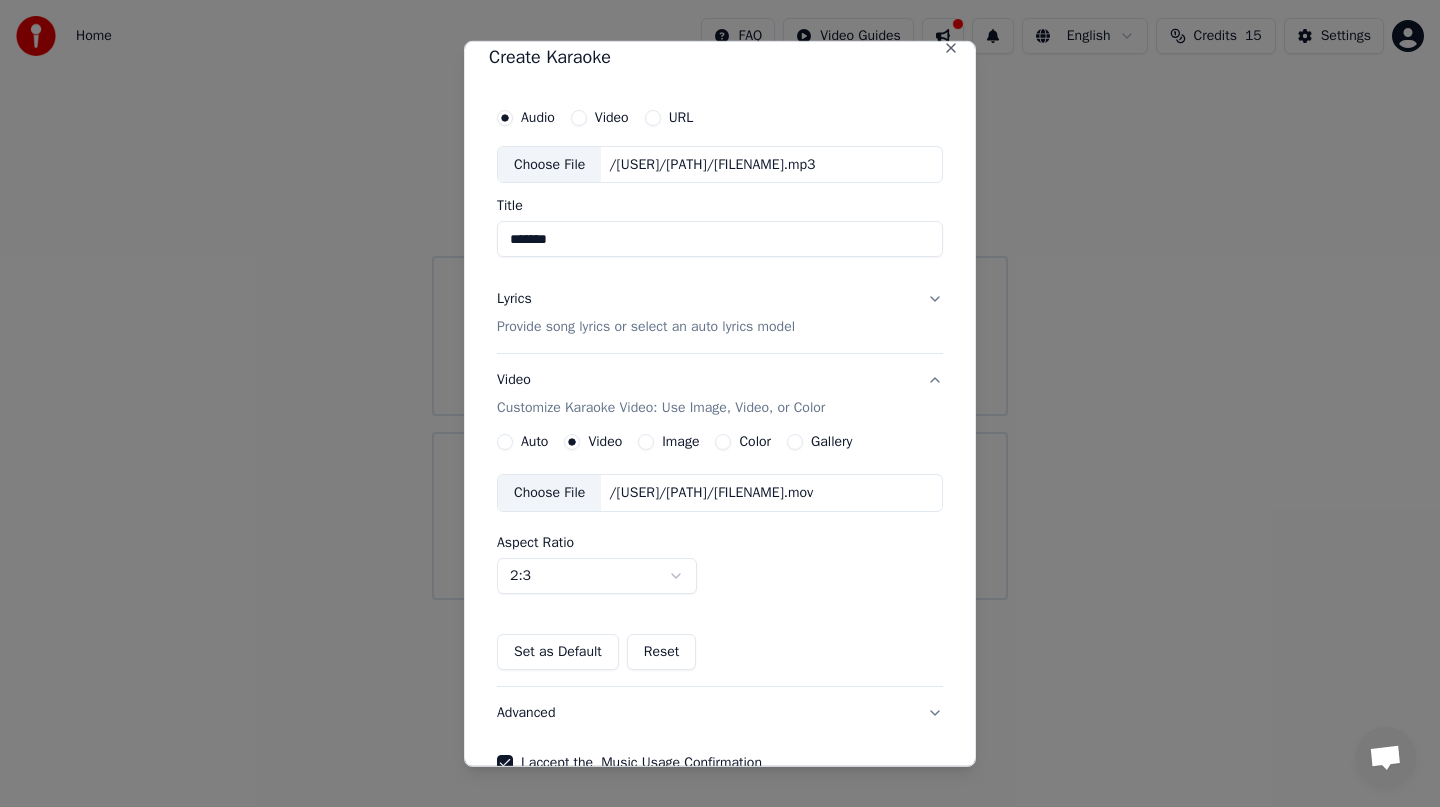 scroll, scrollTop: 0, scrollLeft: 0, axis: both 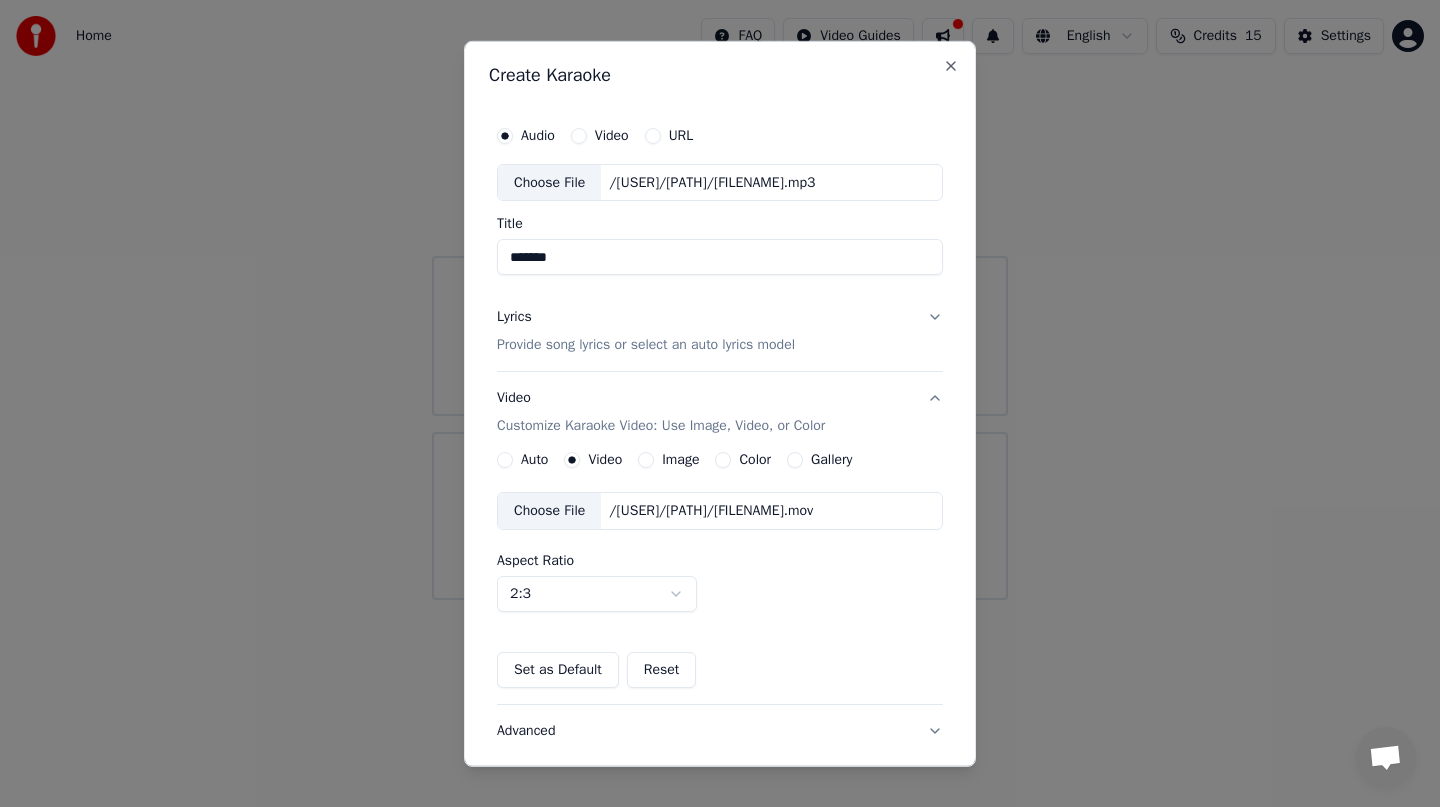 click on "Lyrics Provide song lyrics or select an auto lyrics model" at bounding box center (720, 331) 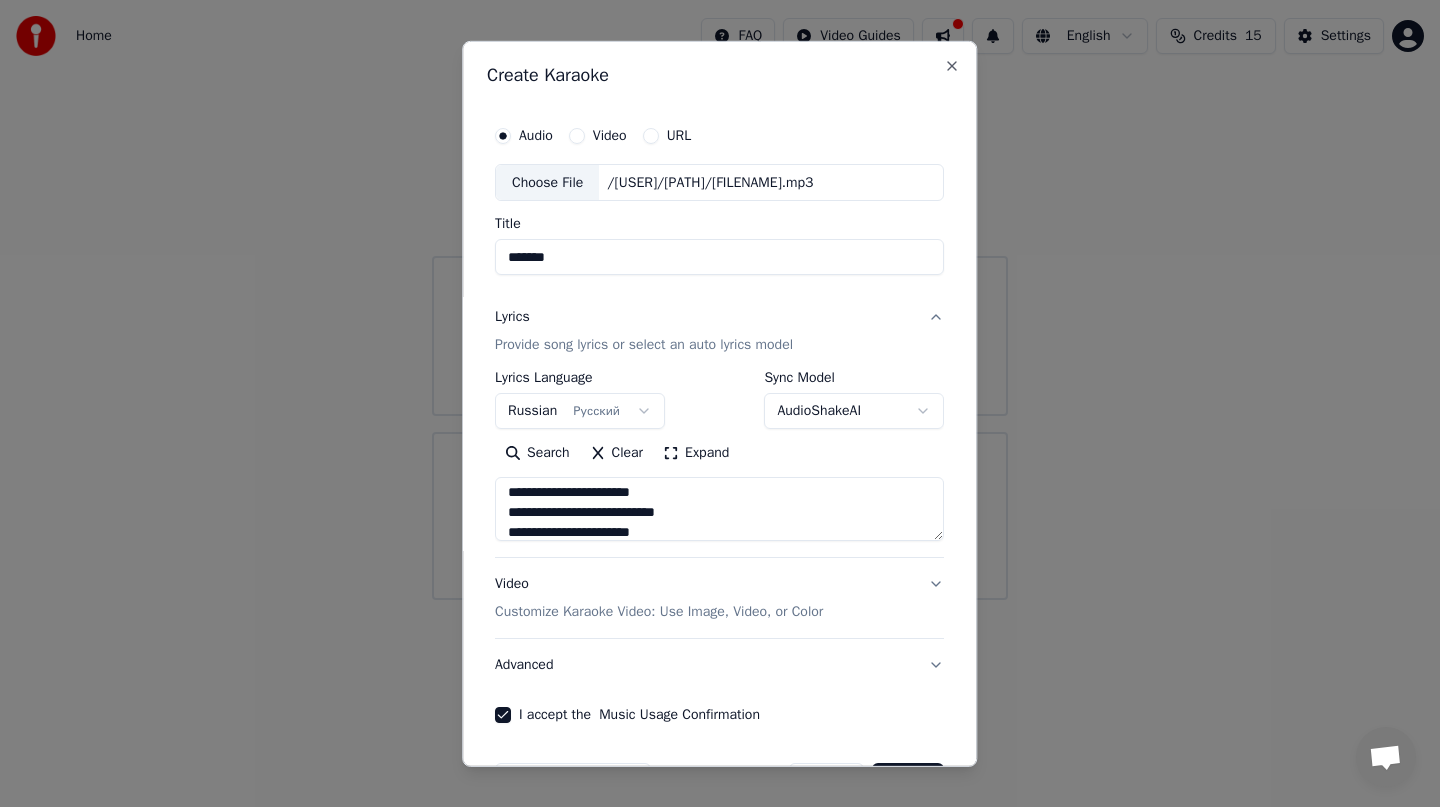 scroll, scrollTop: 22, scrollLeft: 0, axis: vertical 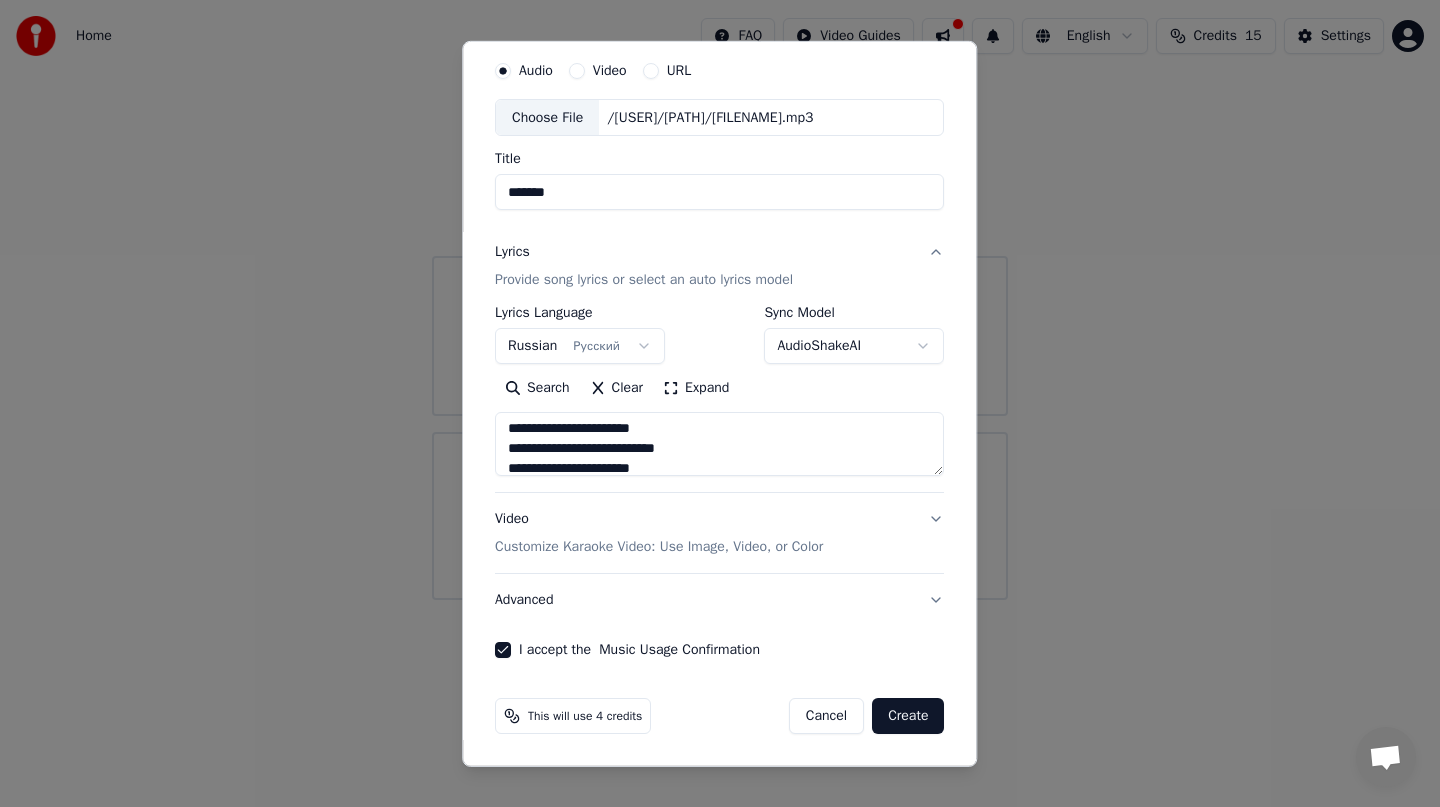 click on "Create" at bounding box center [908, 716] 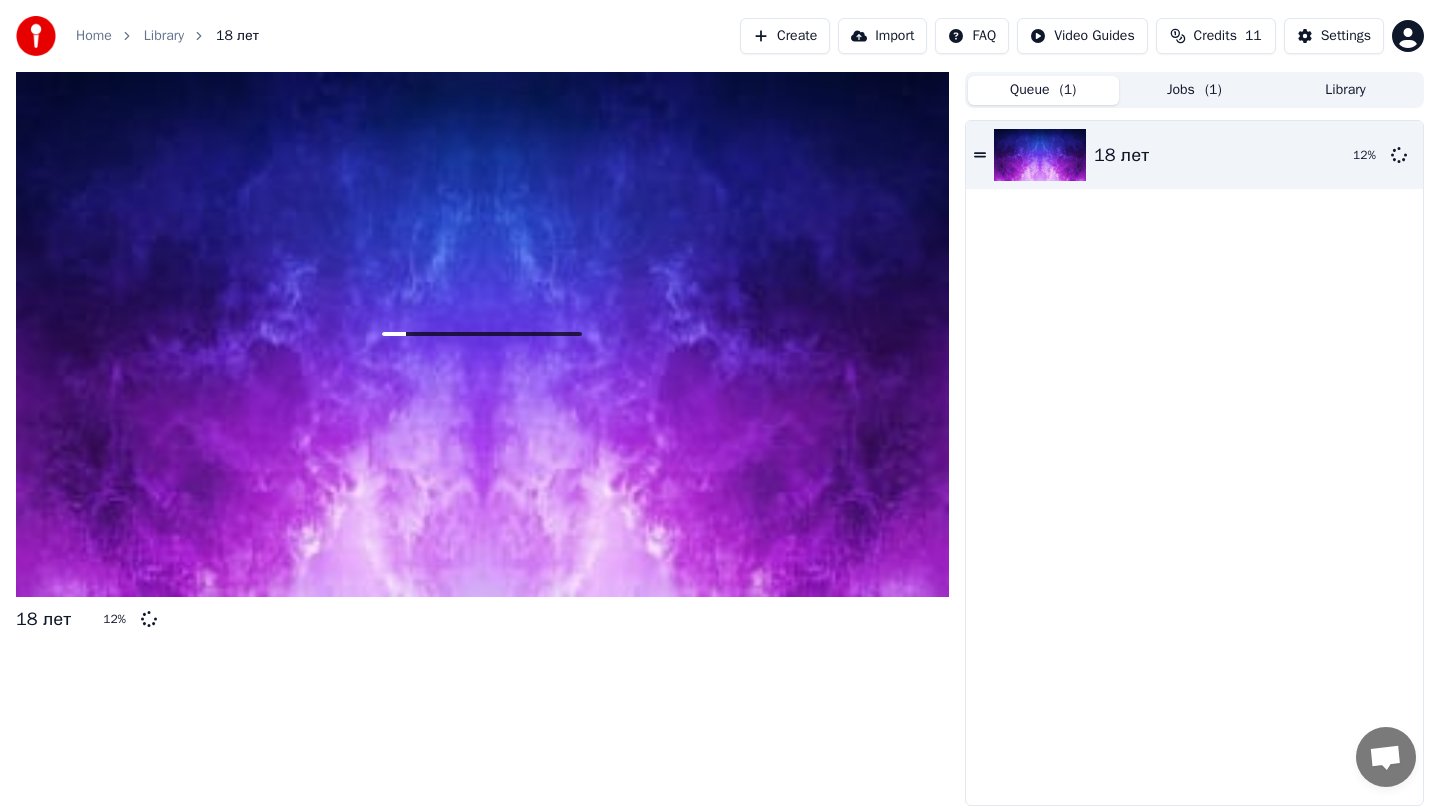 click on "Queue ( 1 )" at bounding box center (1043, 90) 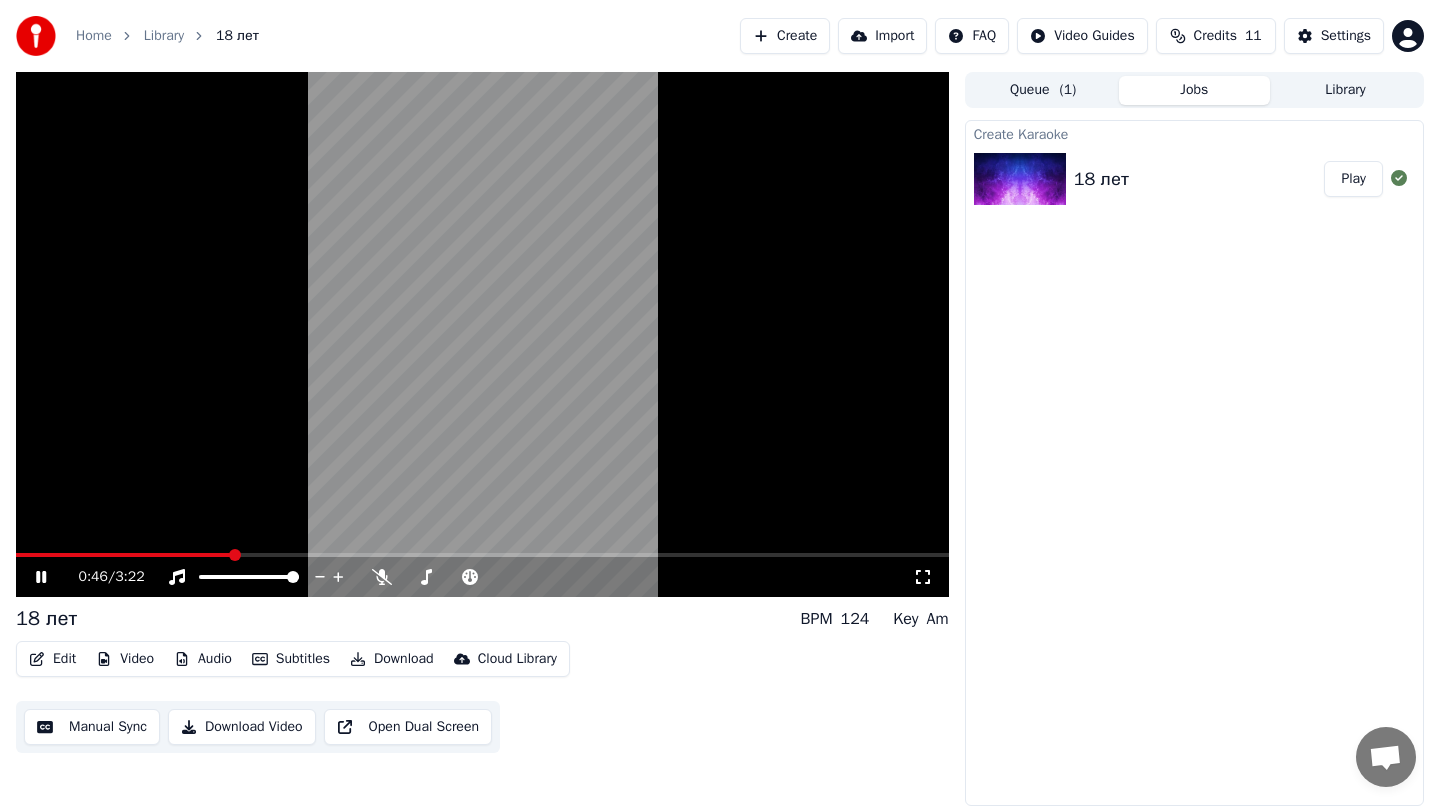 click 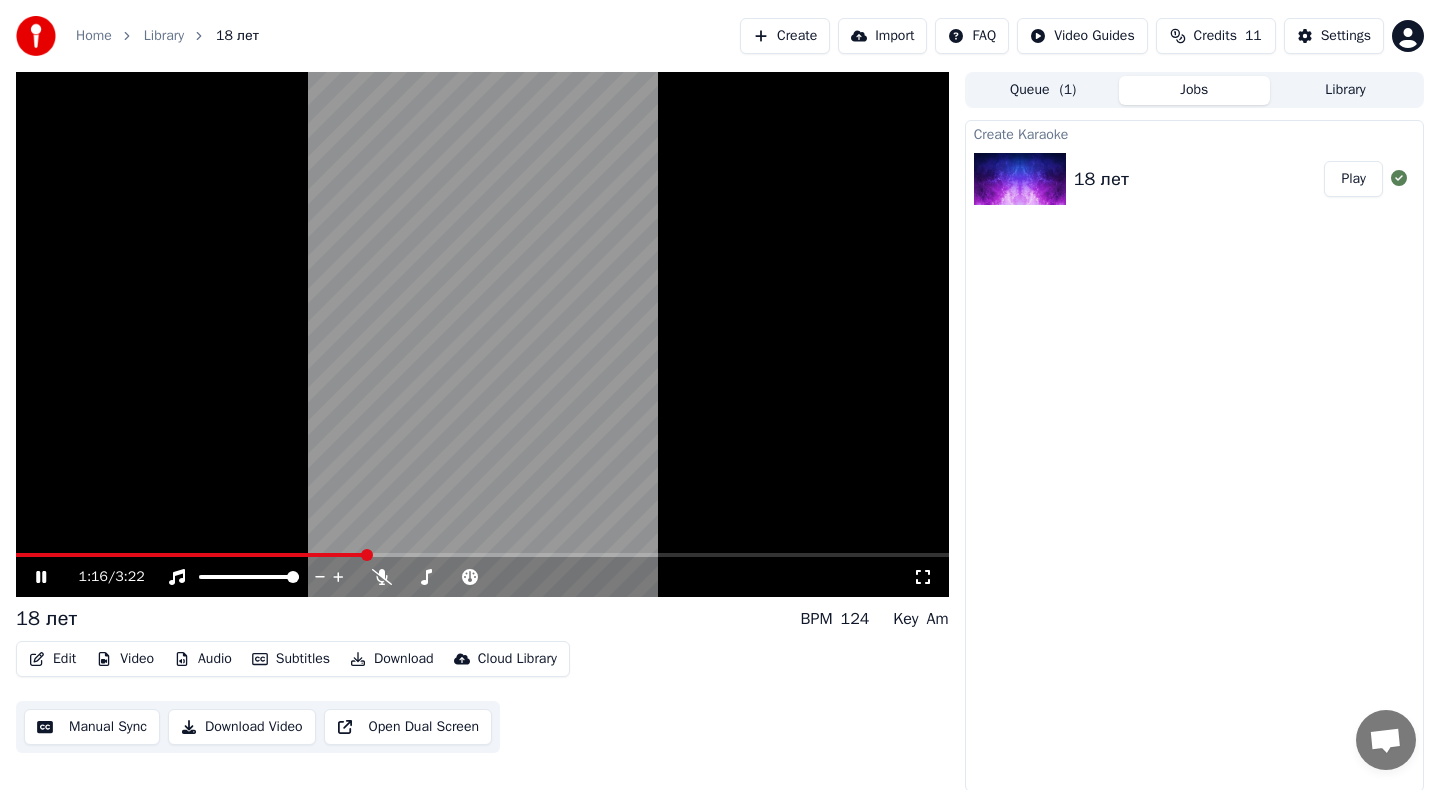 click at bounding box center [482, 334] 